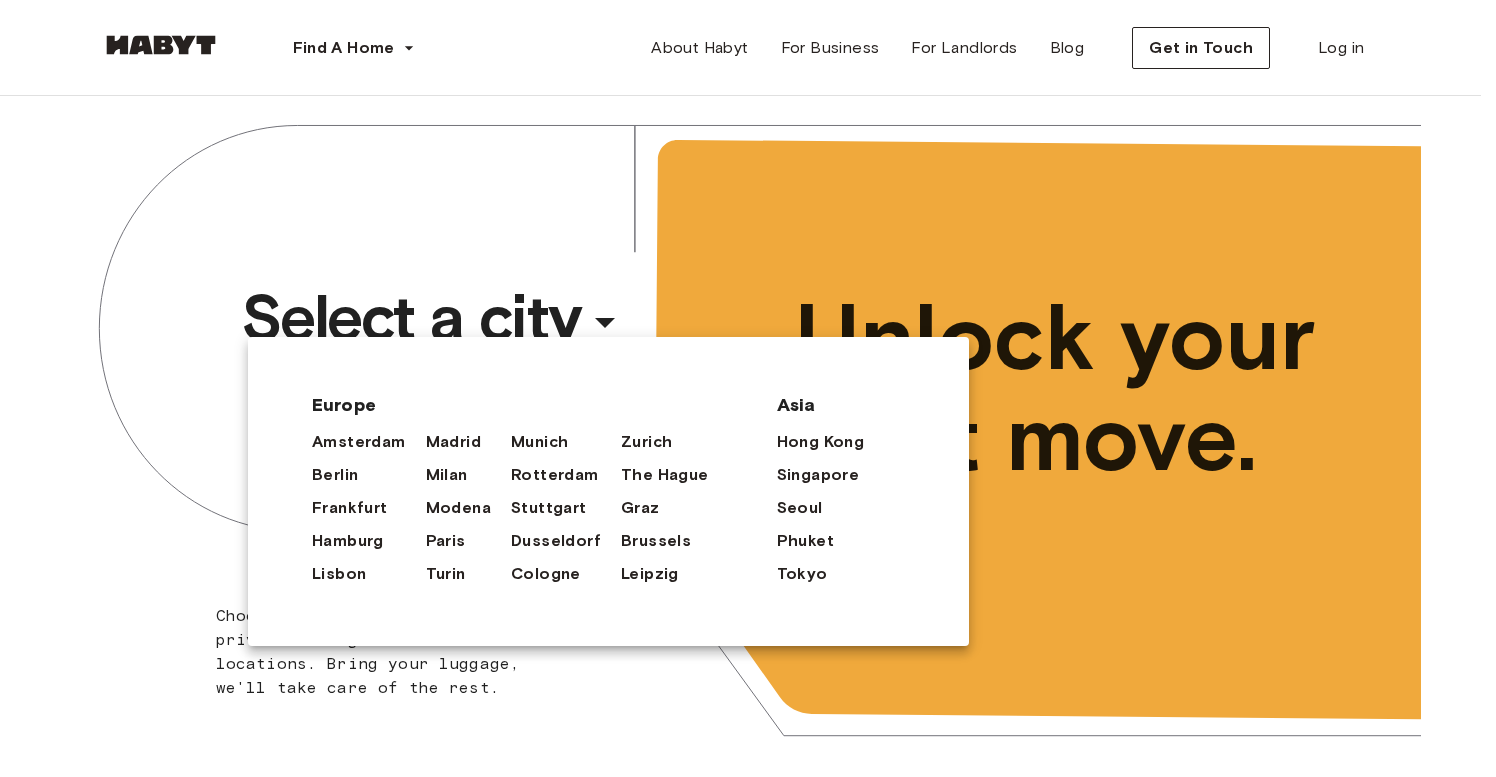 scroll, scrollTop: 0, scrollLeft: 0, axis: both 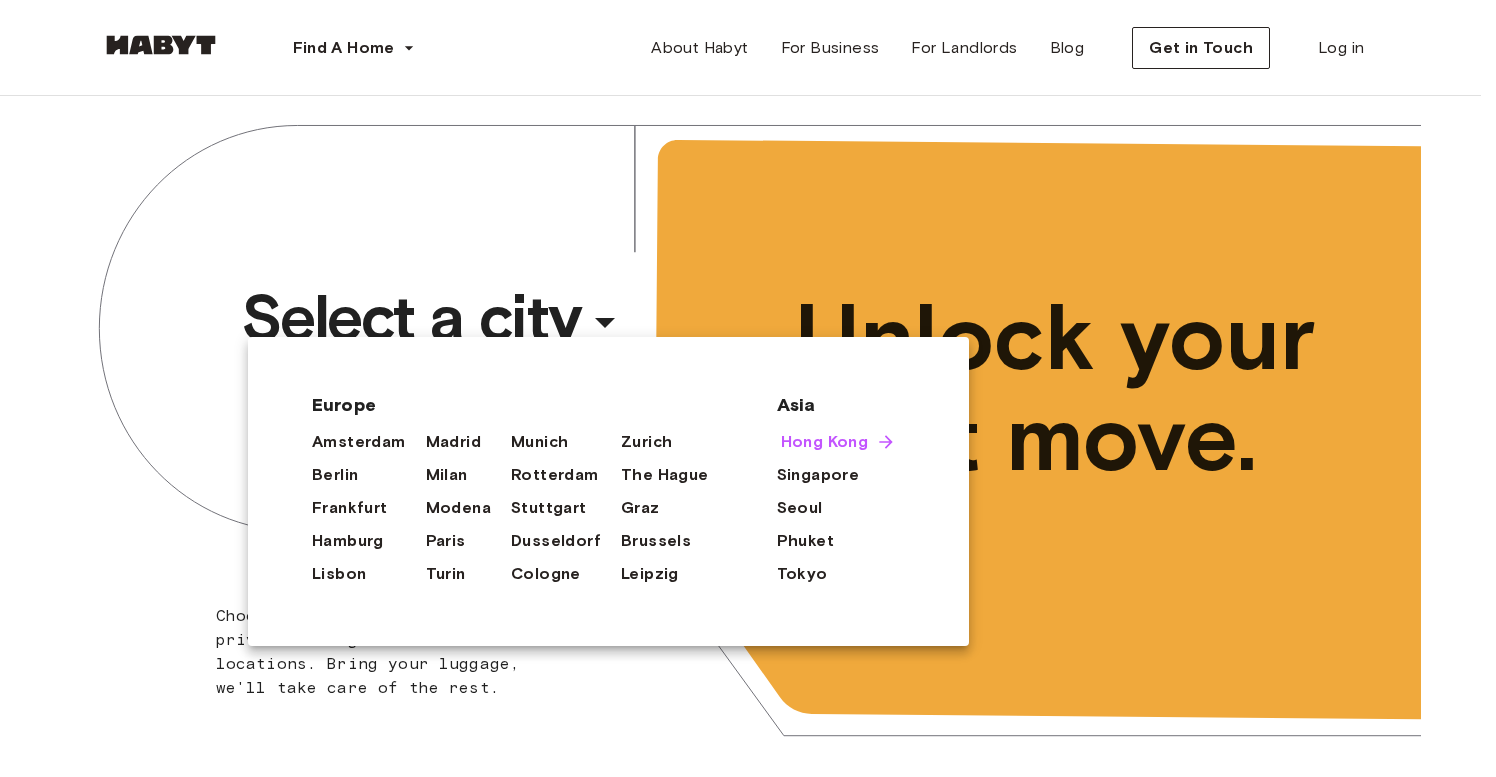 click on "Hong Kong" at bounding box center (825, 442) 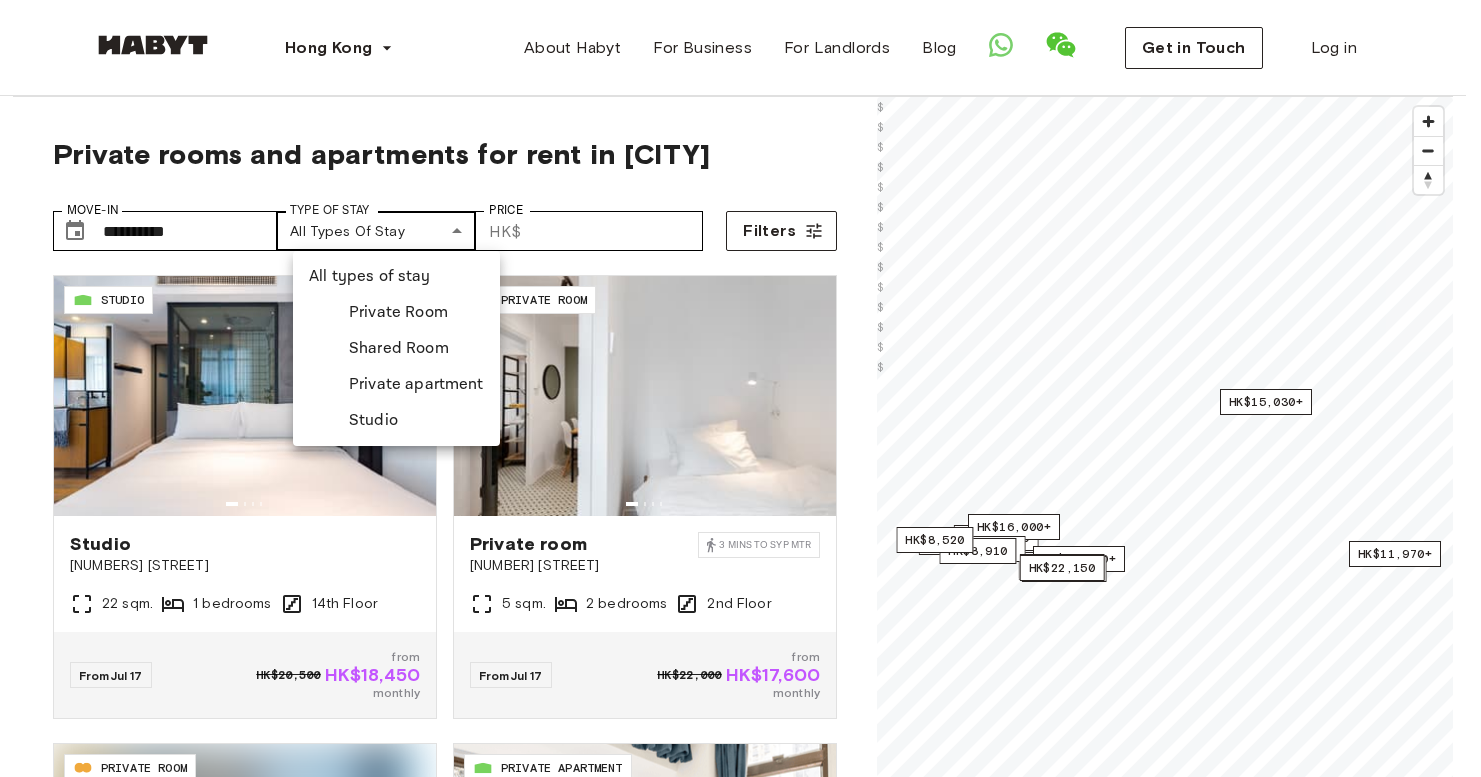 click on "**********" at bounding box center (740, 1672) 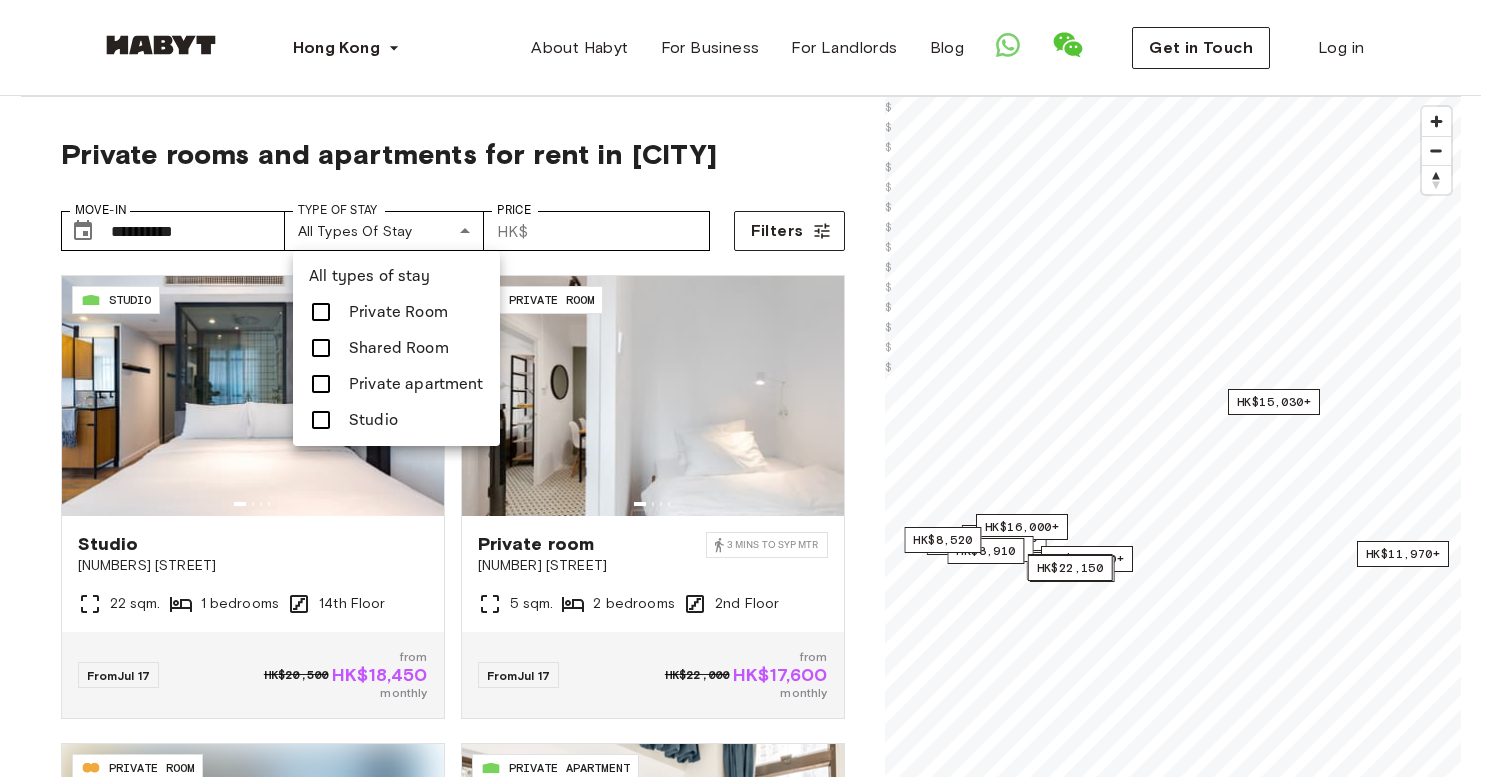 click at bounding box center [748, 388] 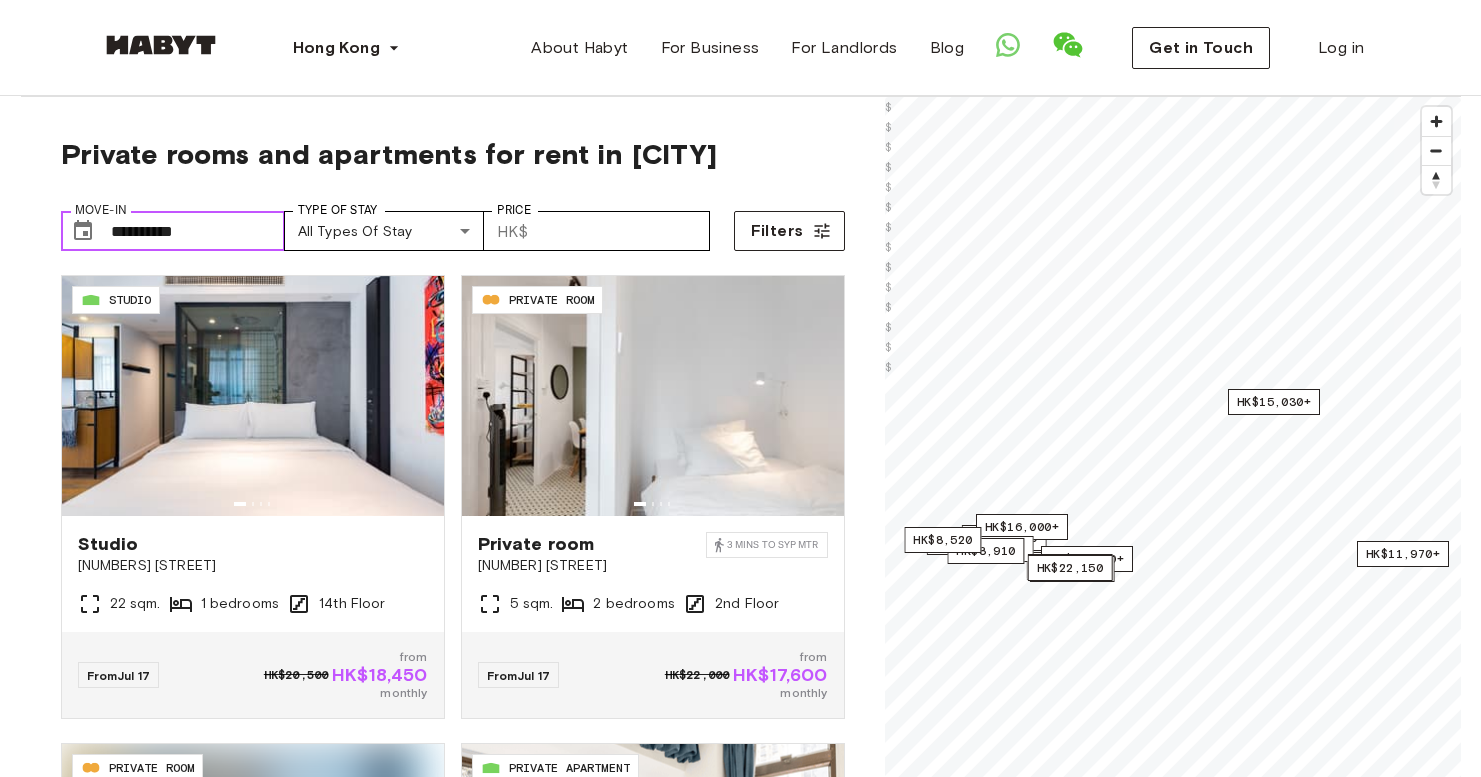 click on "**********" at bounding box center (198, 231) 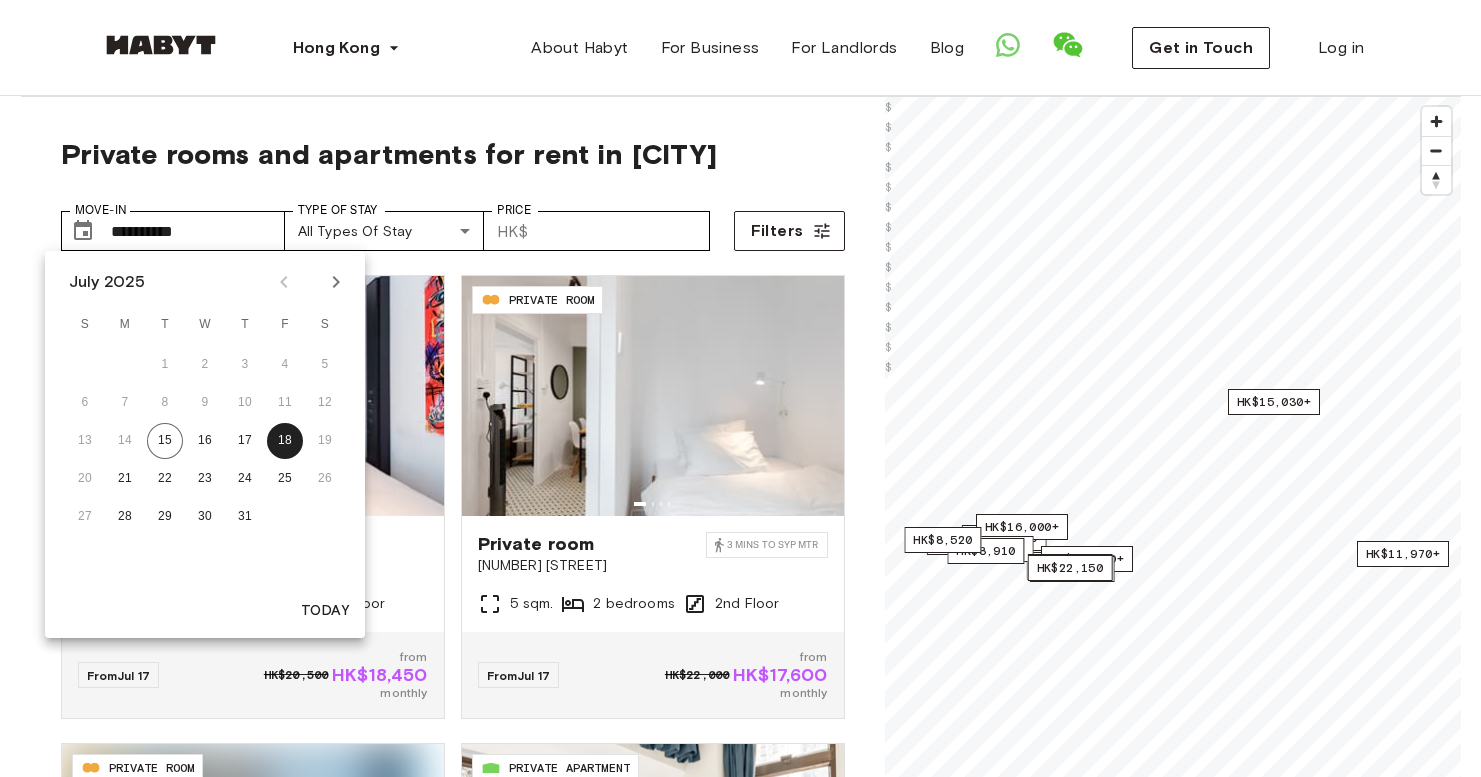 click 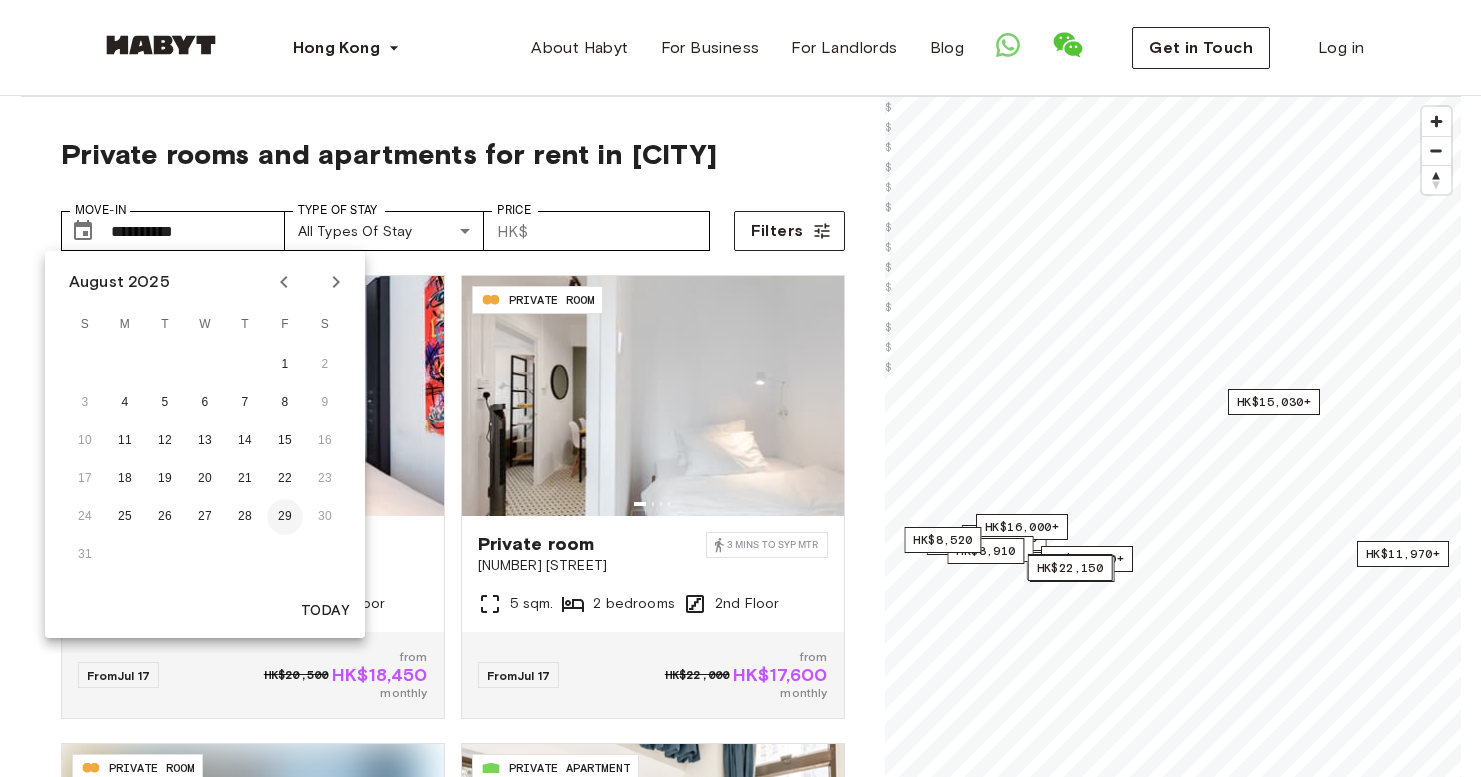 click on "29" at bounding box center (285, 517) 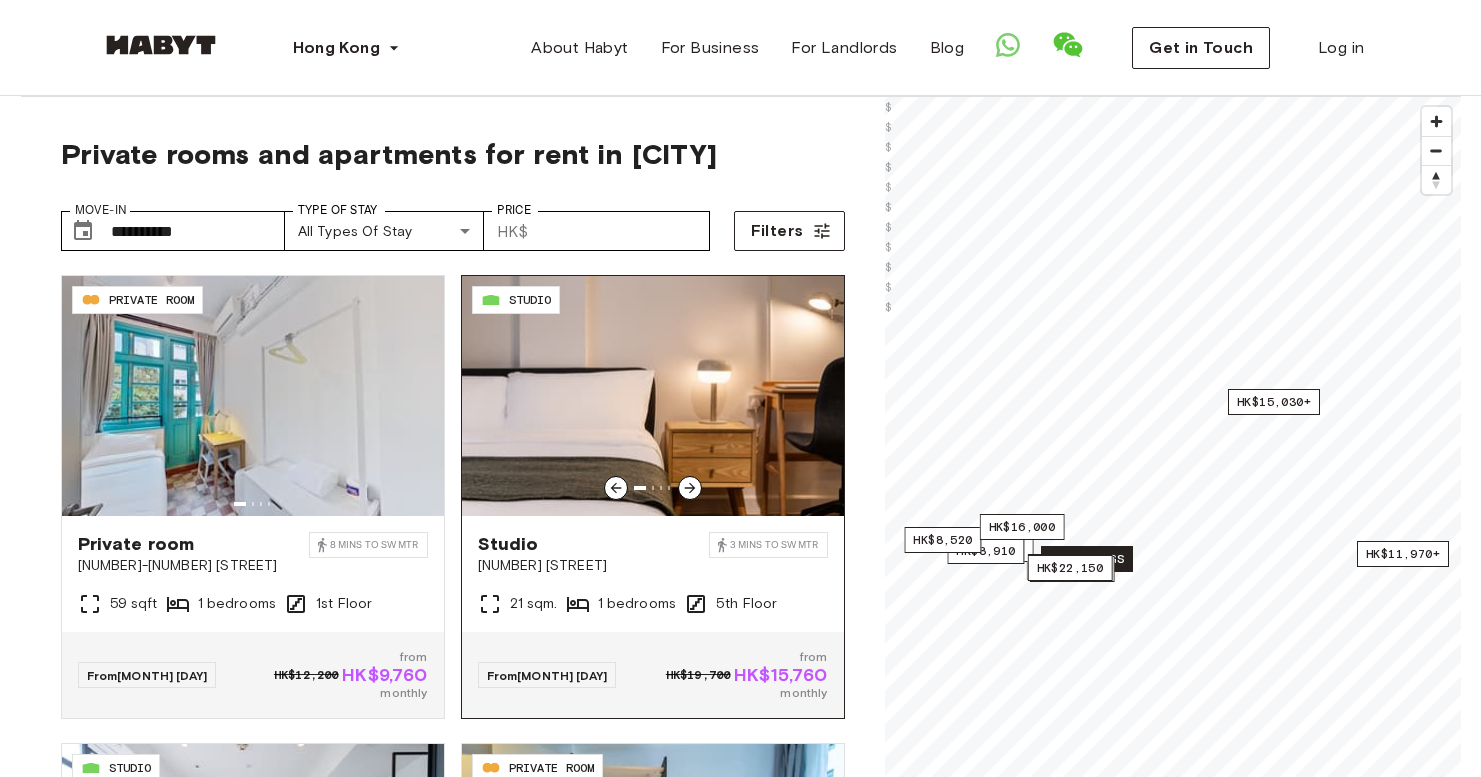 click 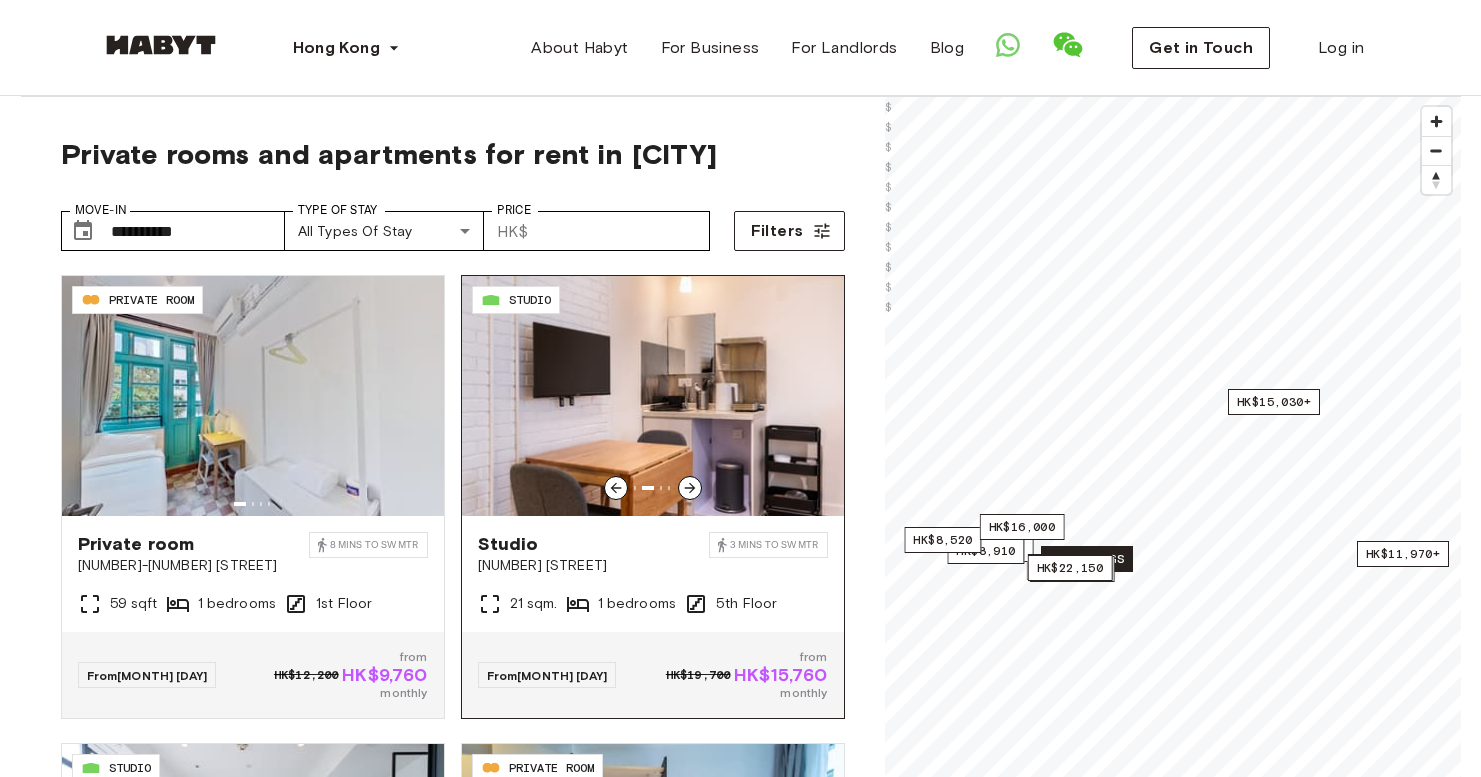 click 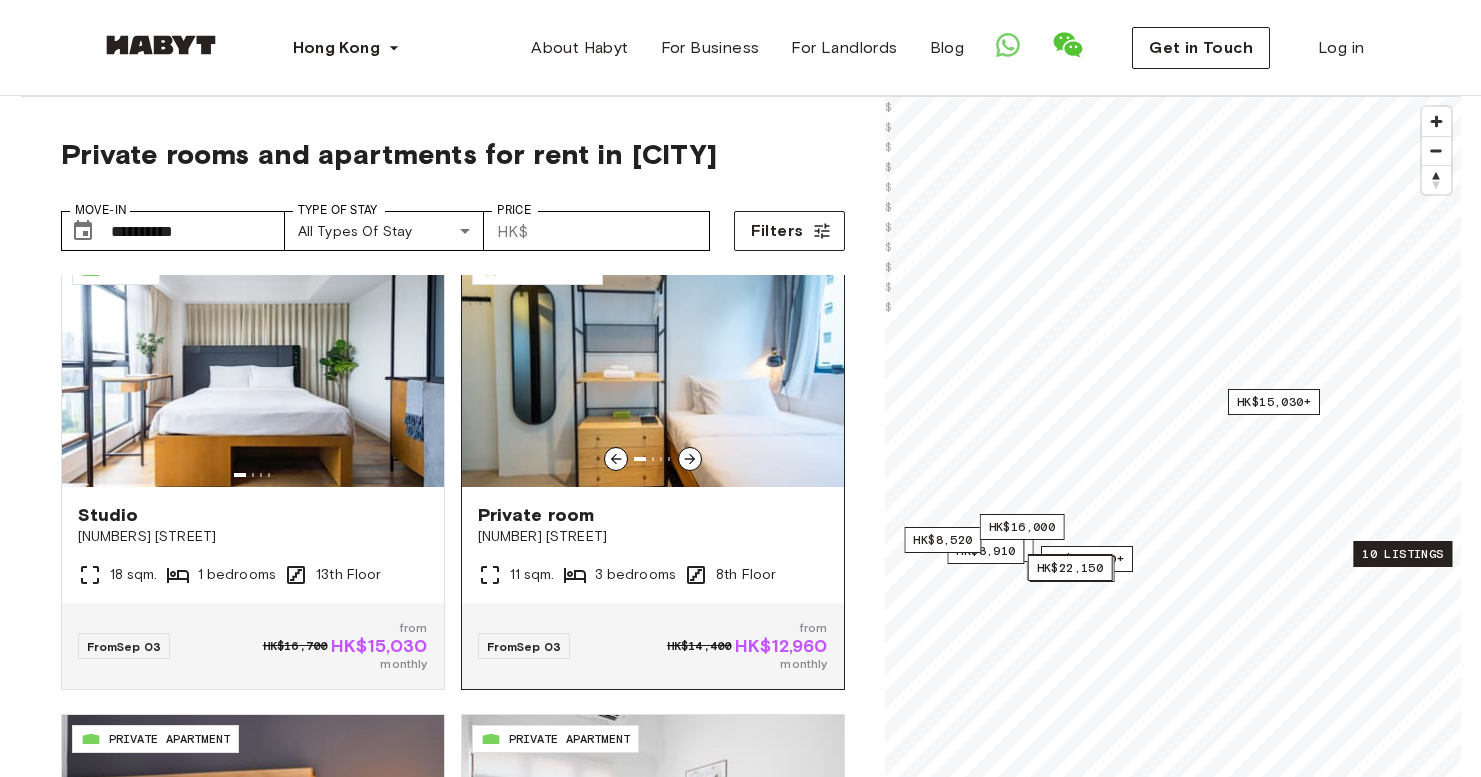 scroll, scrollTop: 487, scrollLeft: 0, axis: vertical 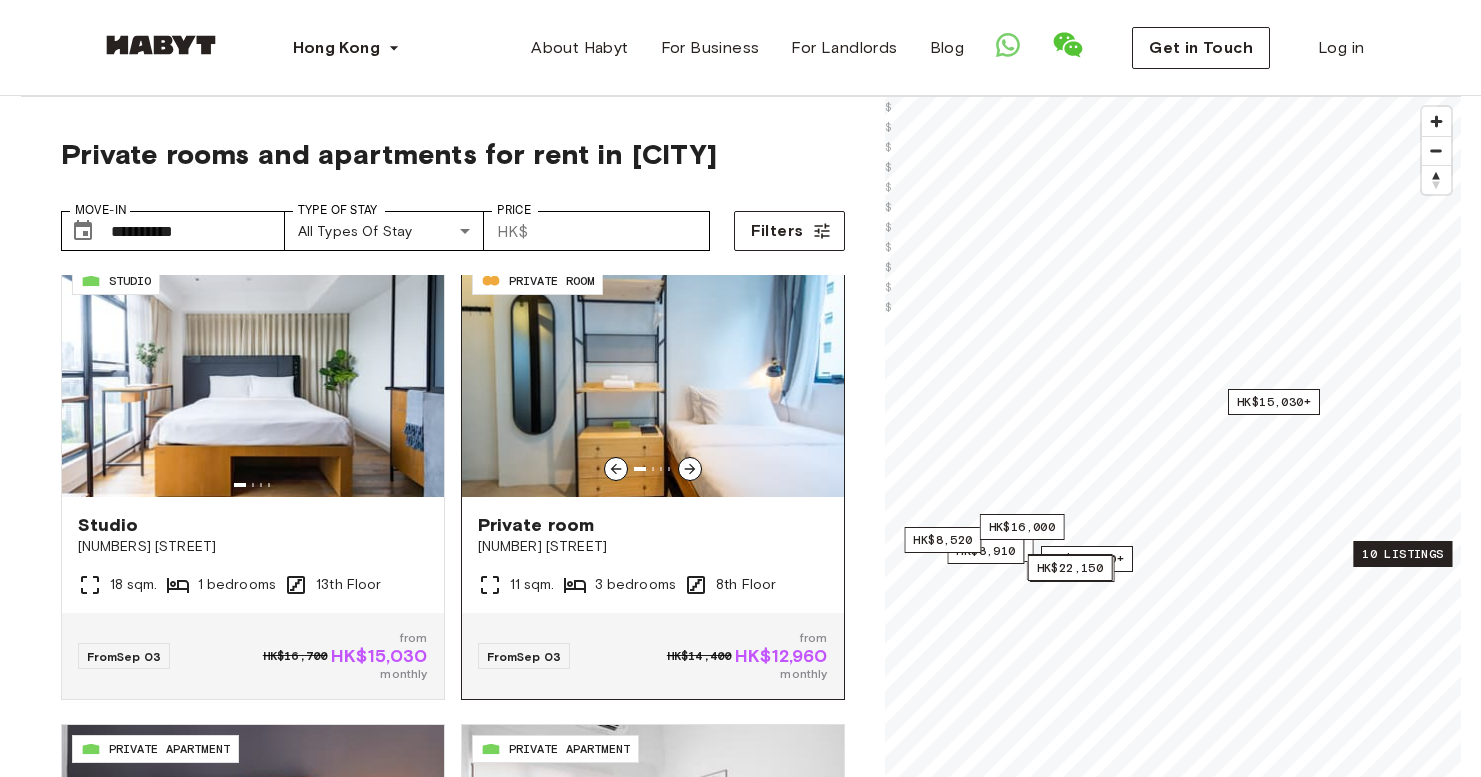 click 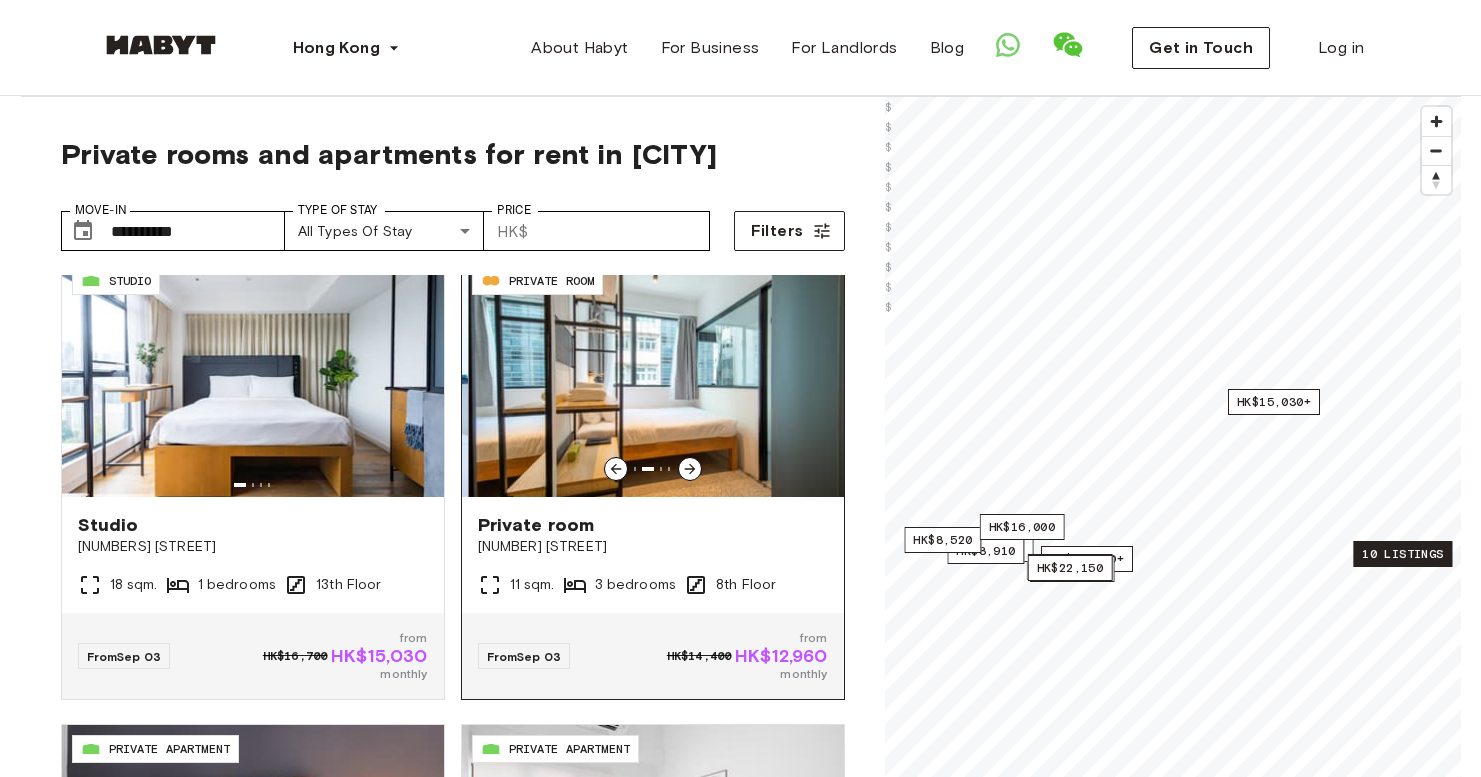 click 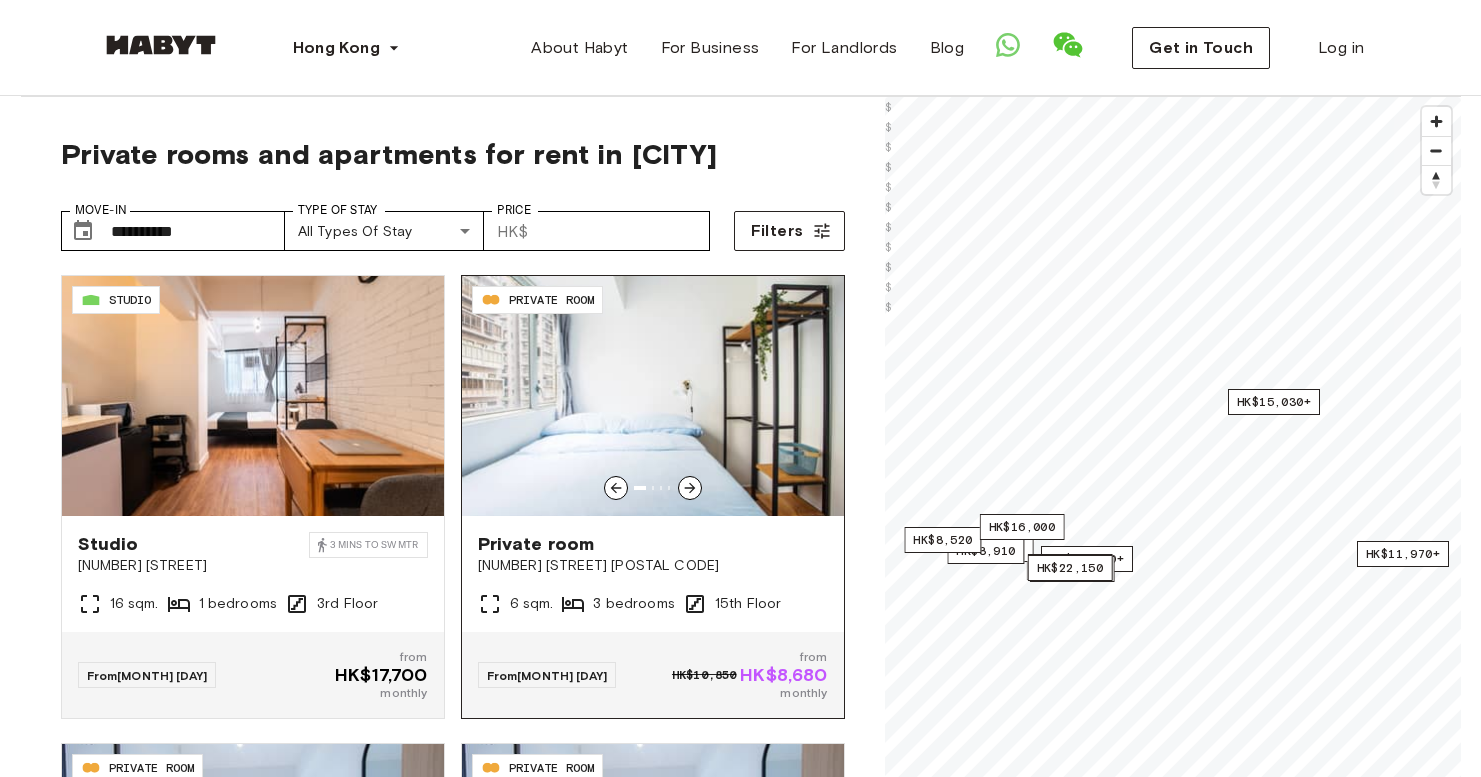 scroll, scrollTop: 1404, scrollLeft: 0, axis: vertical 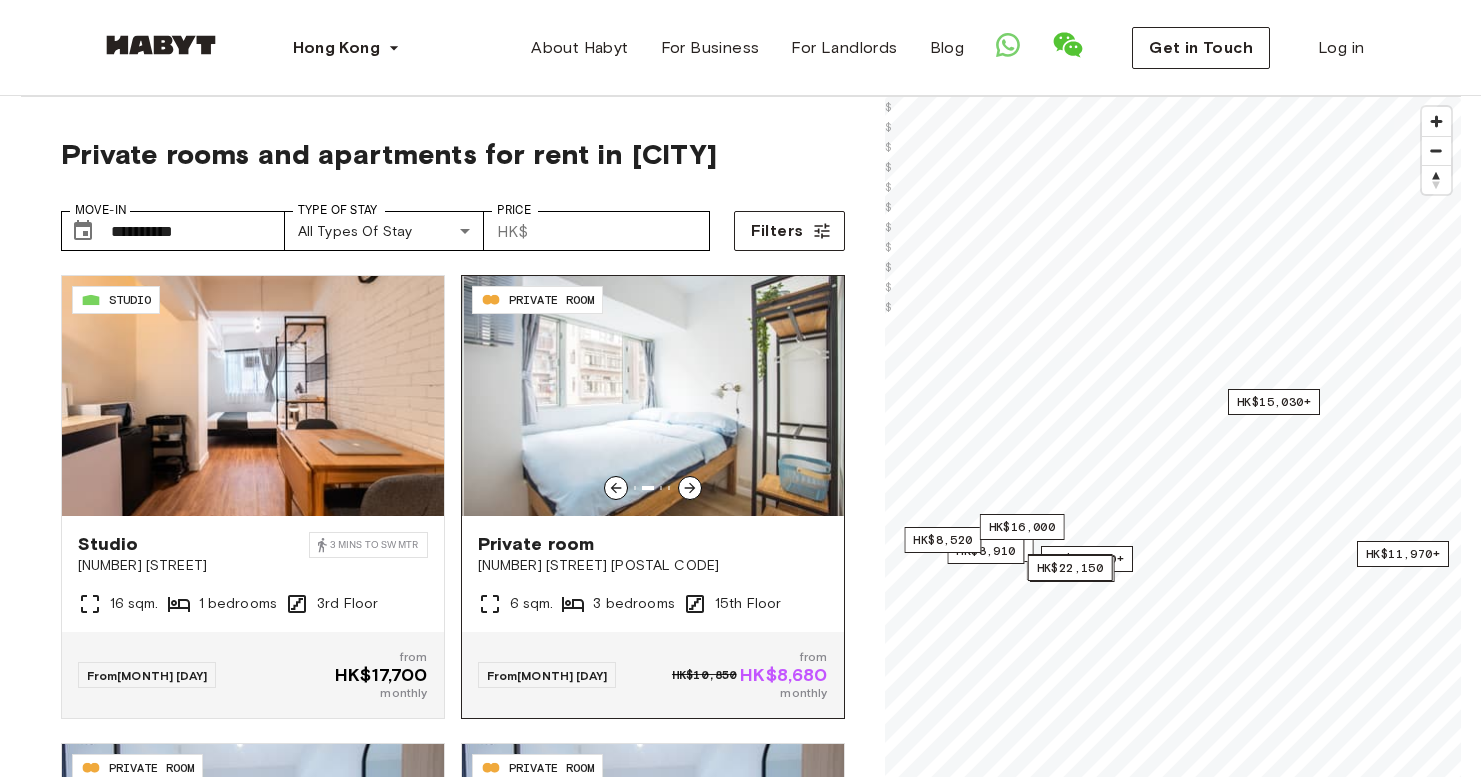 click 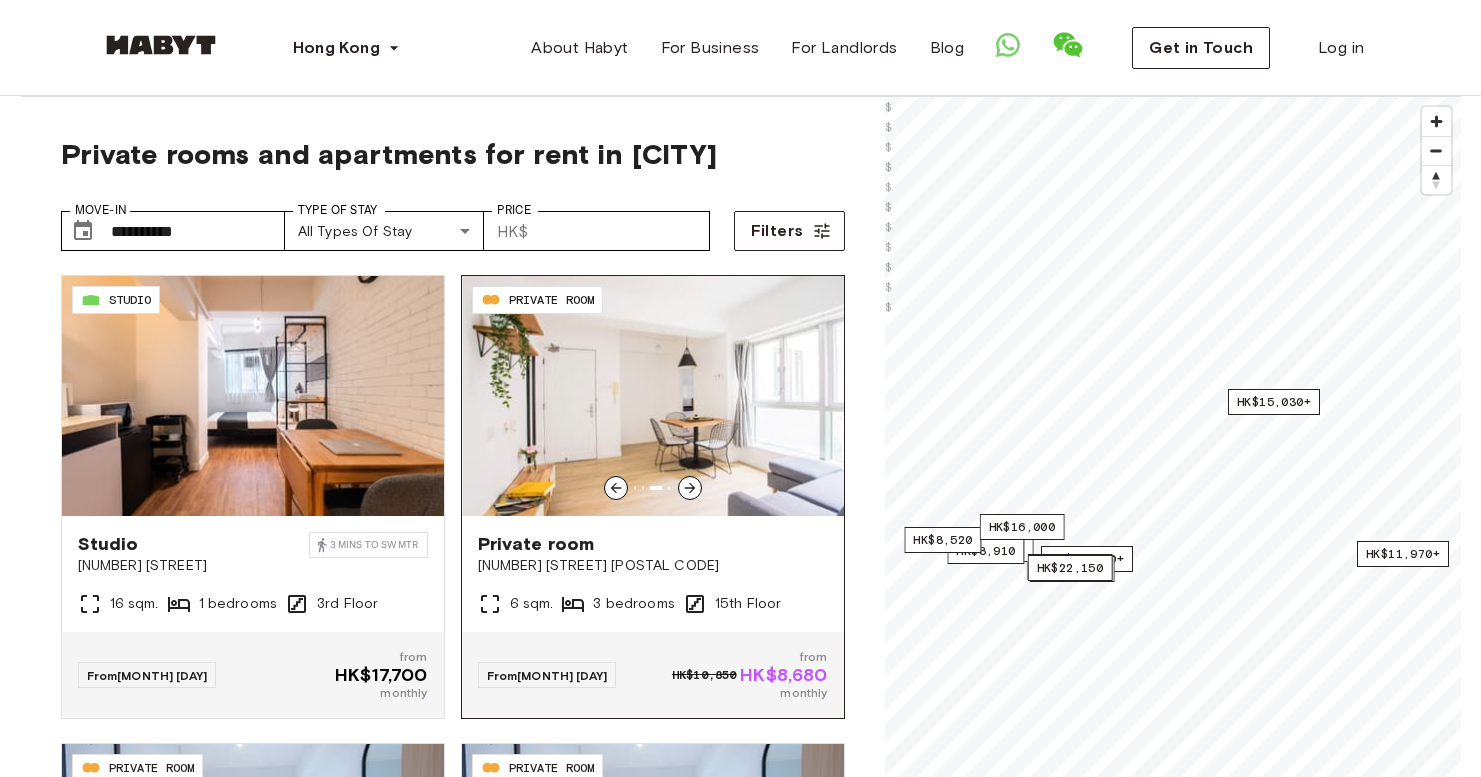 click 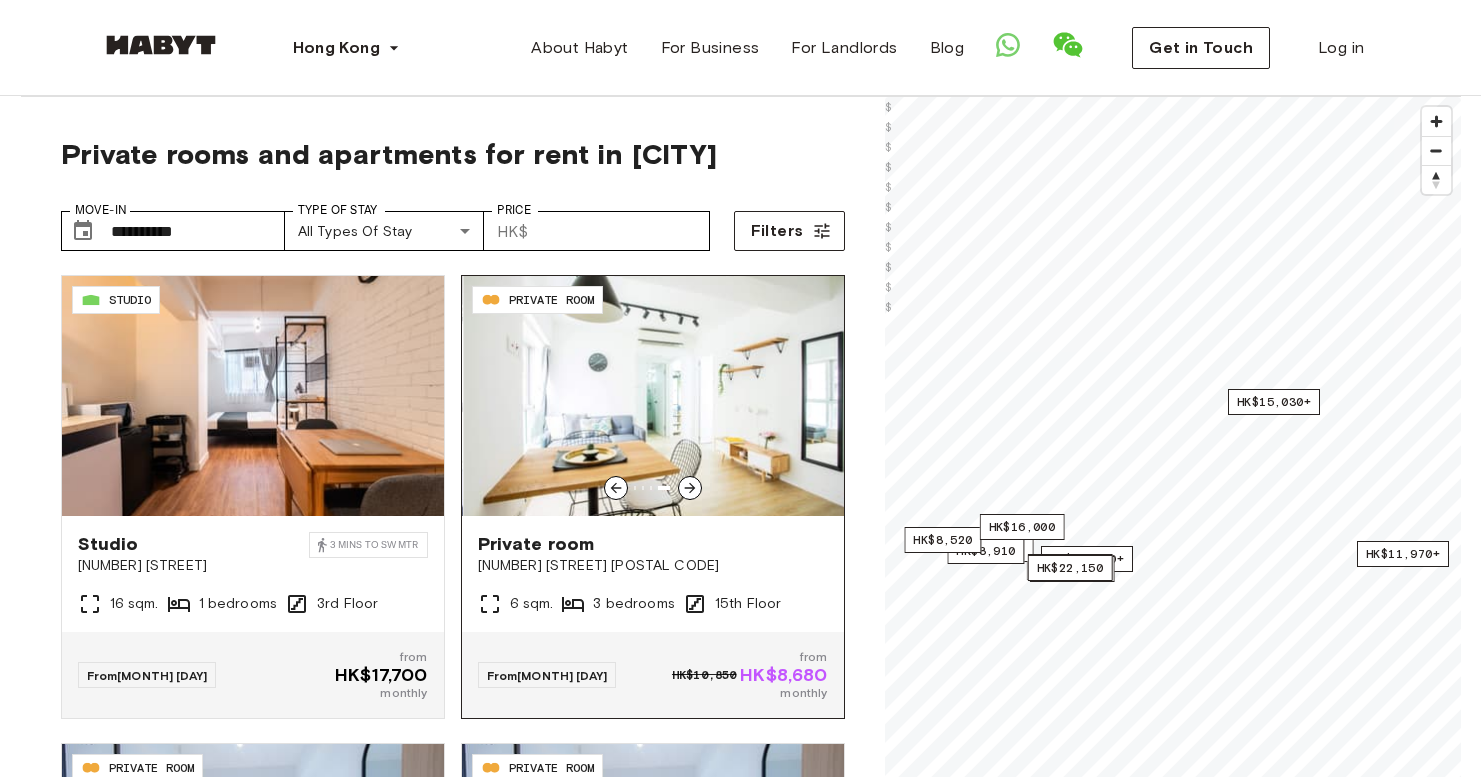click 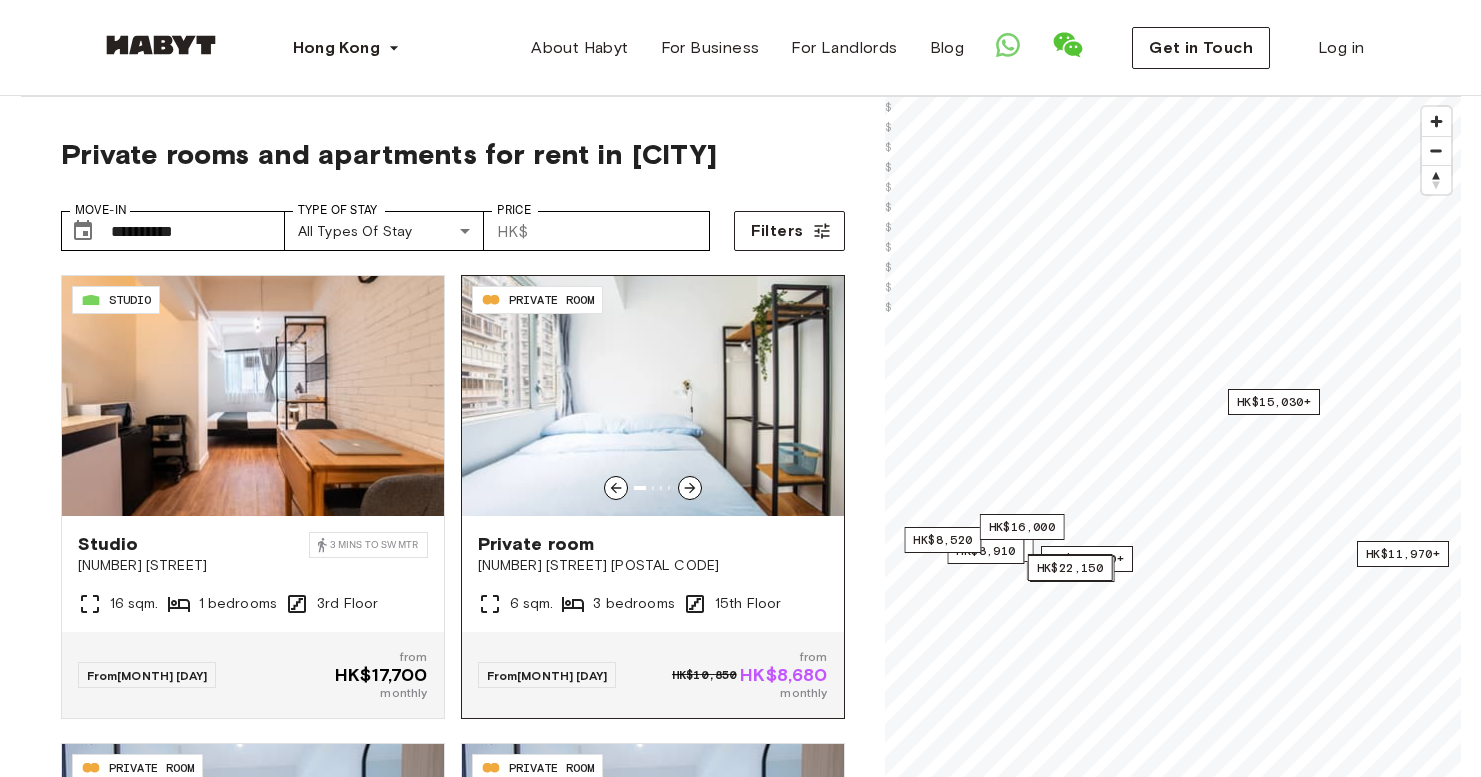 click 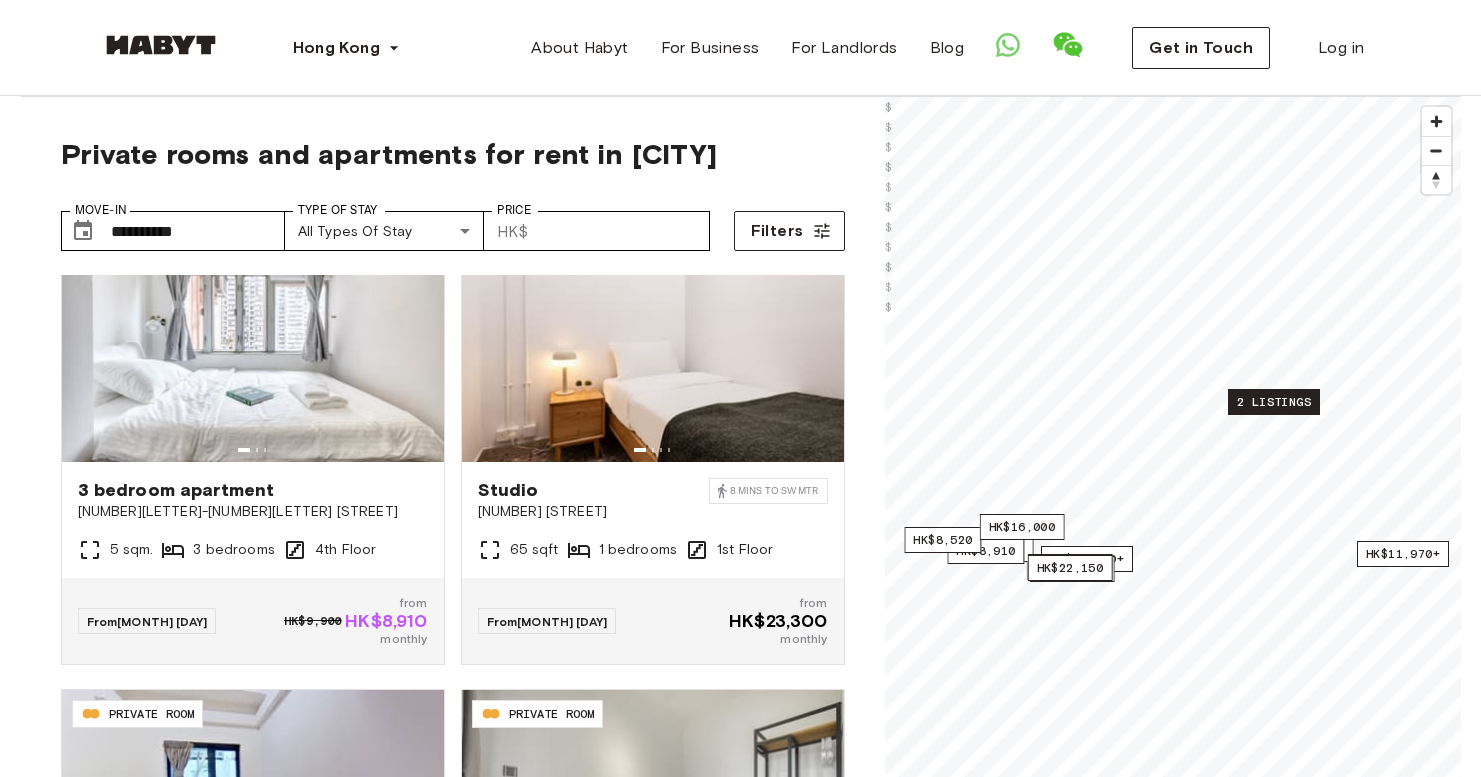 scroll, scrollTop: 2862, scrollLeft: 0, axis: vertical 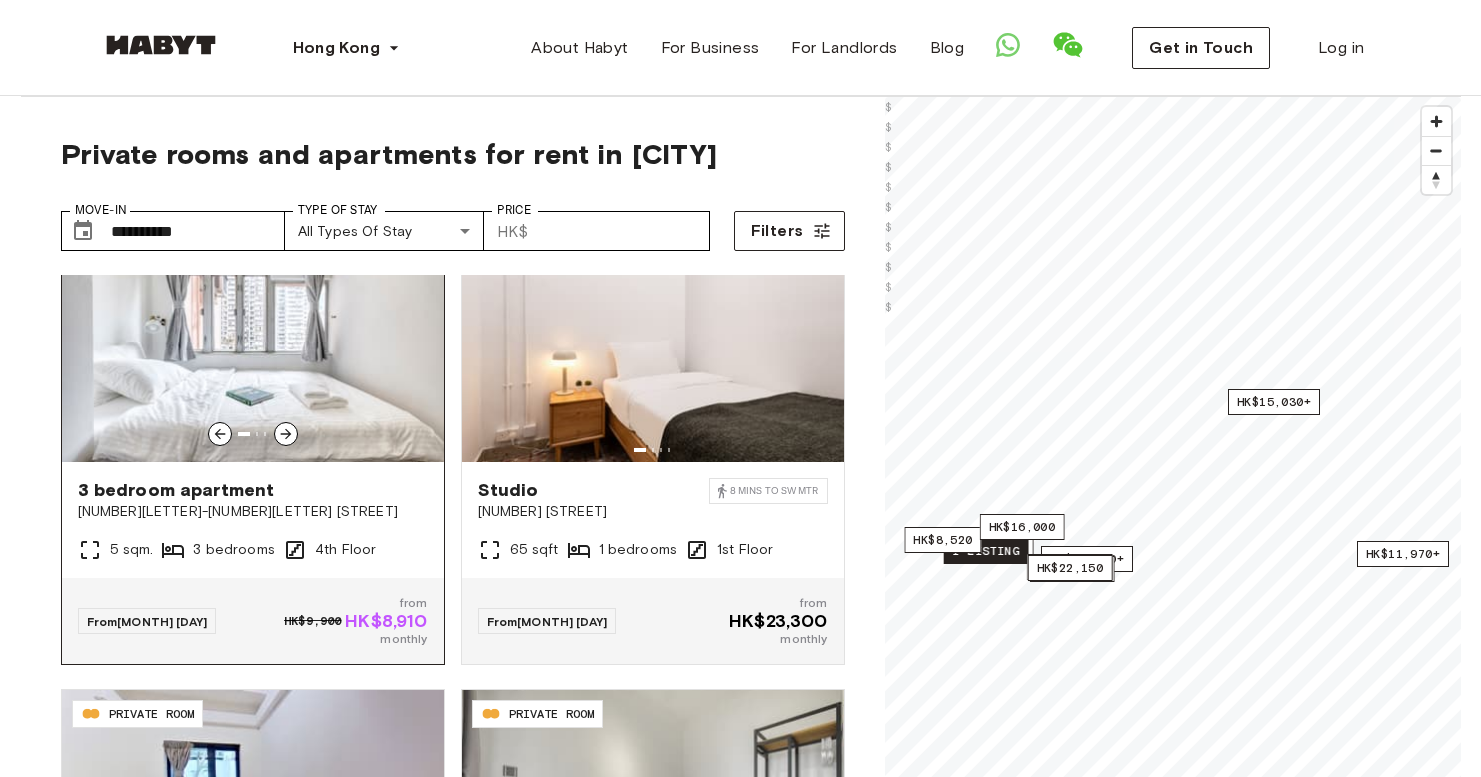 click at bounding box center [286, 434] 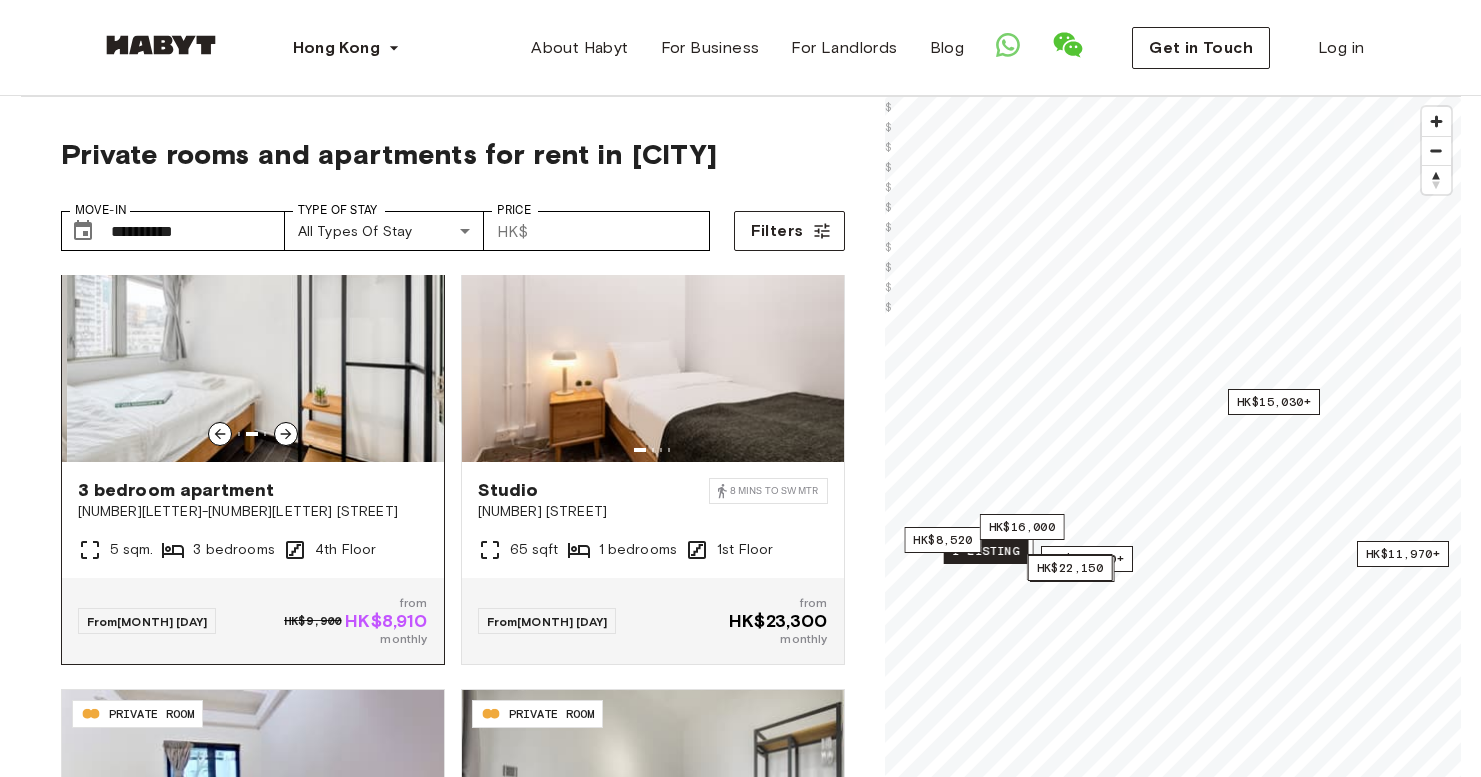 click at bounding box center (286, 434) 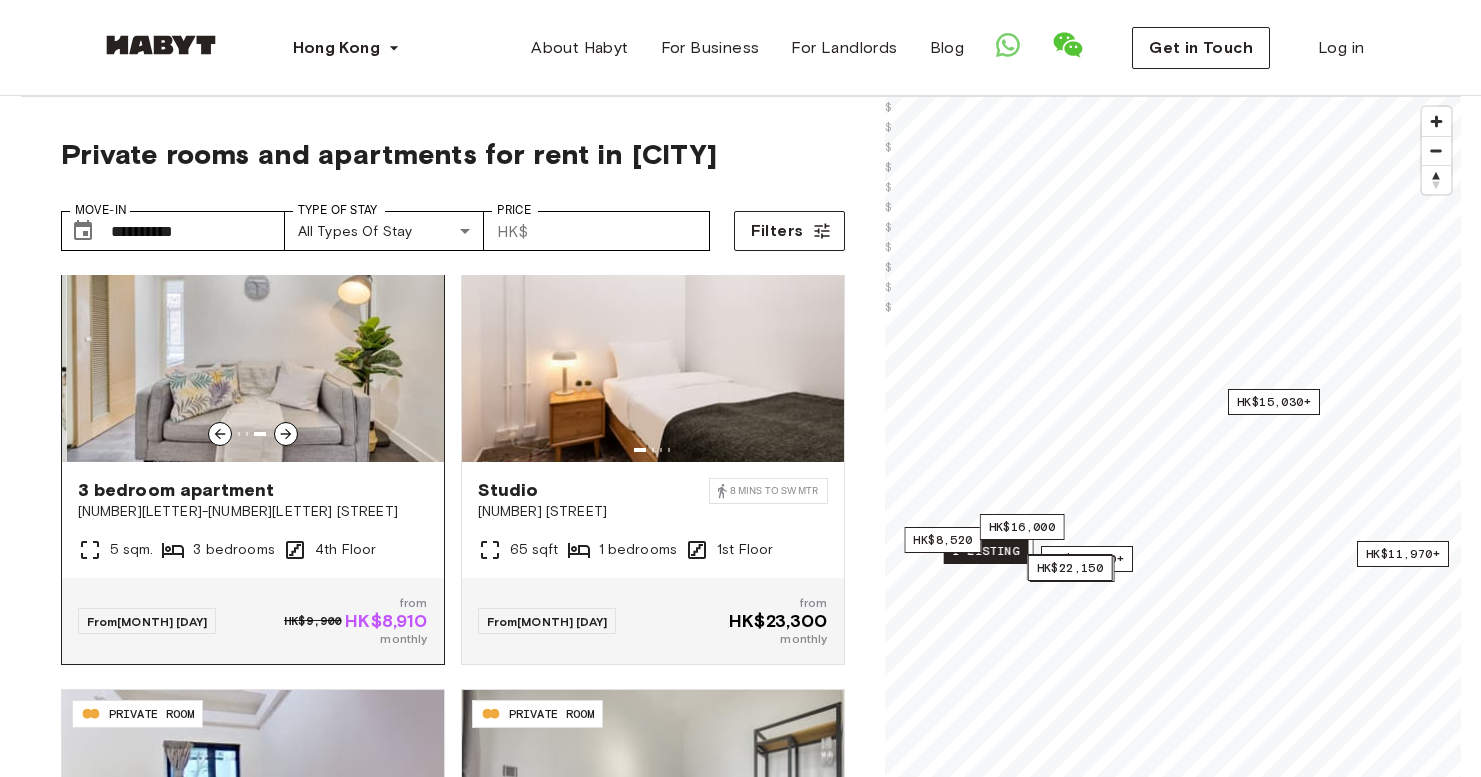 click at bounding box center [286, 434] 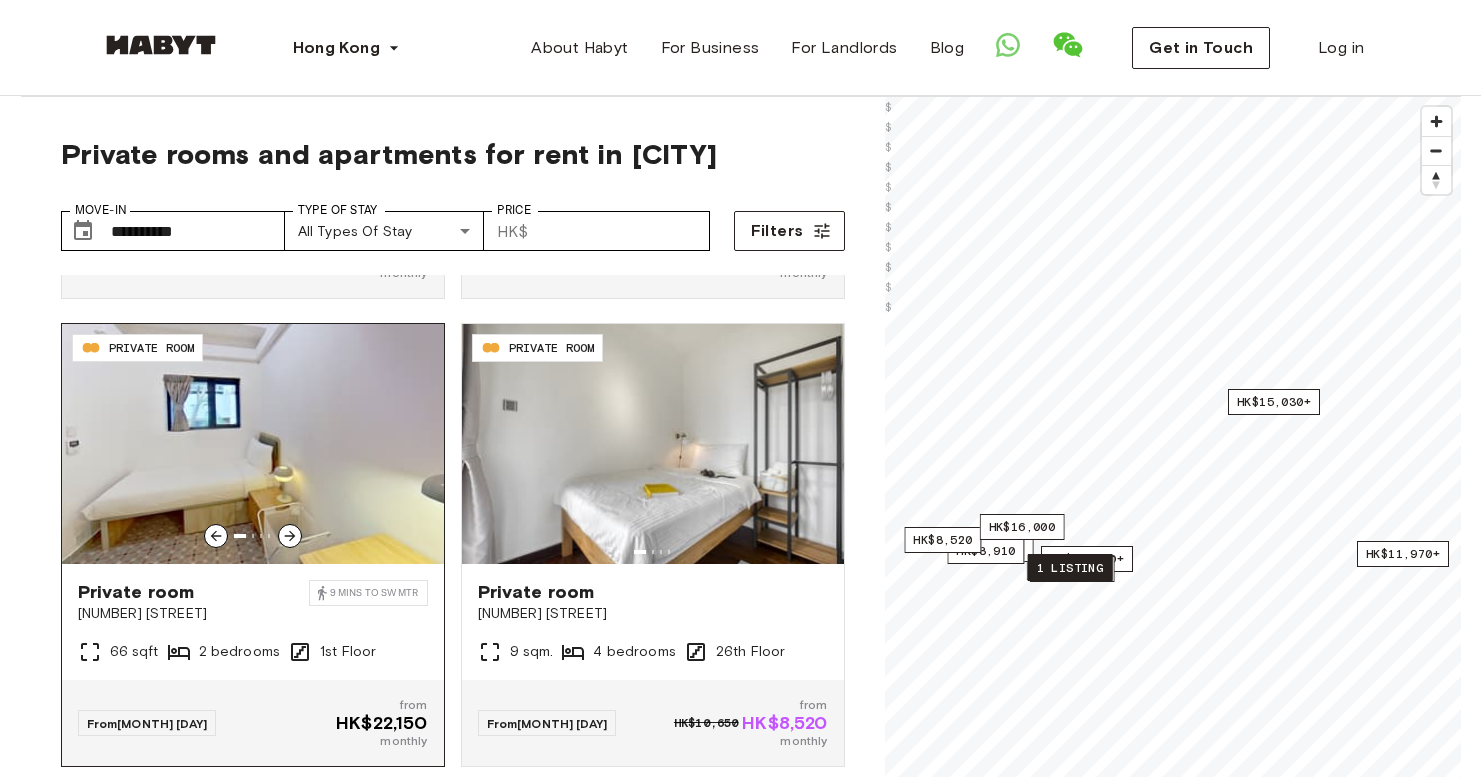 scroll, scrollTop: 3245, scrollLeft: 0, axis: vertical 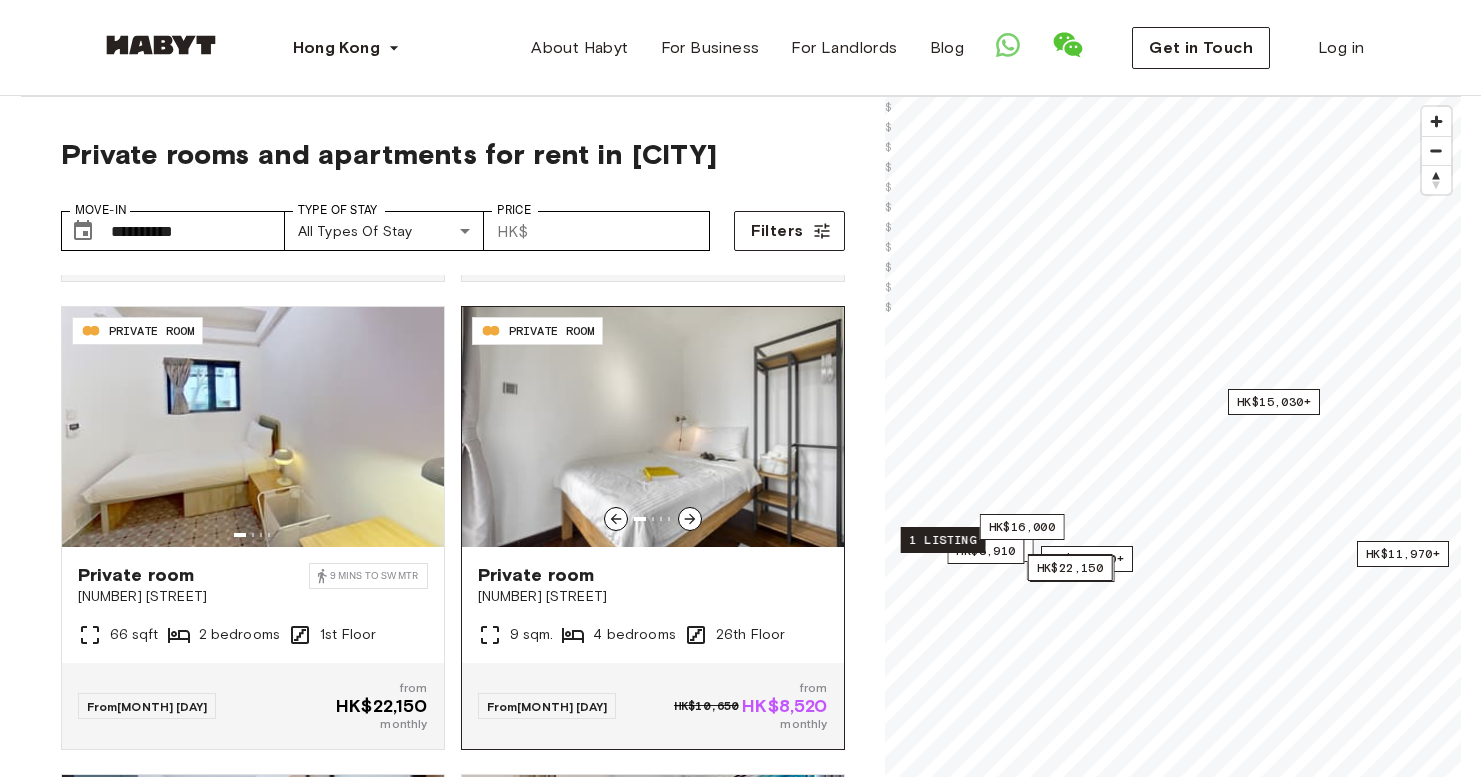 click 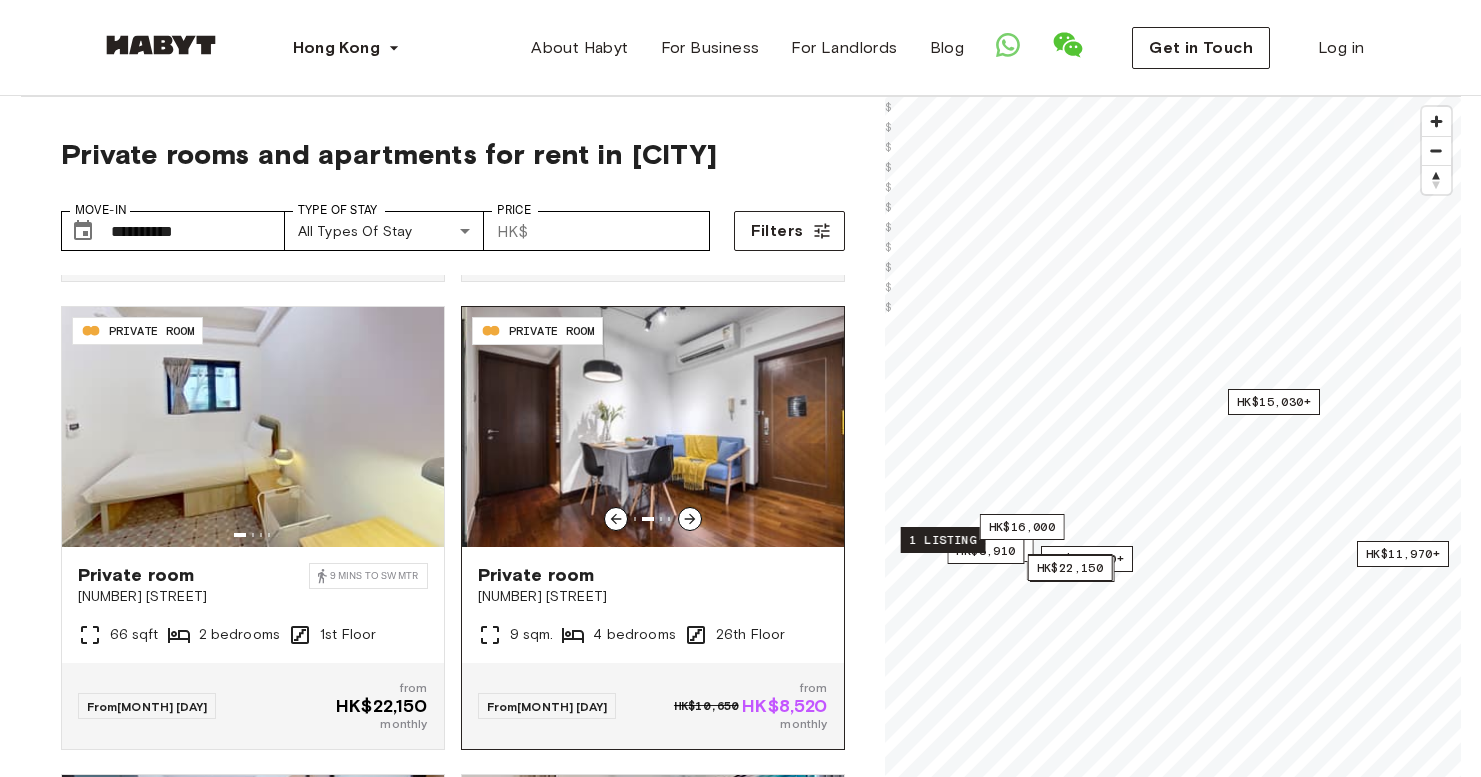 click 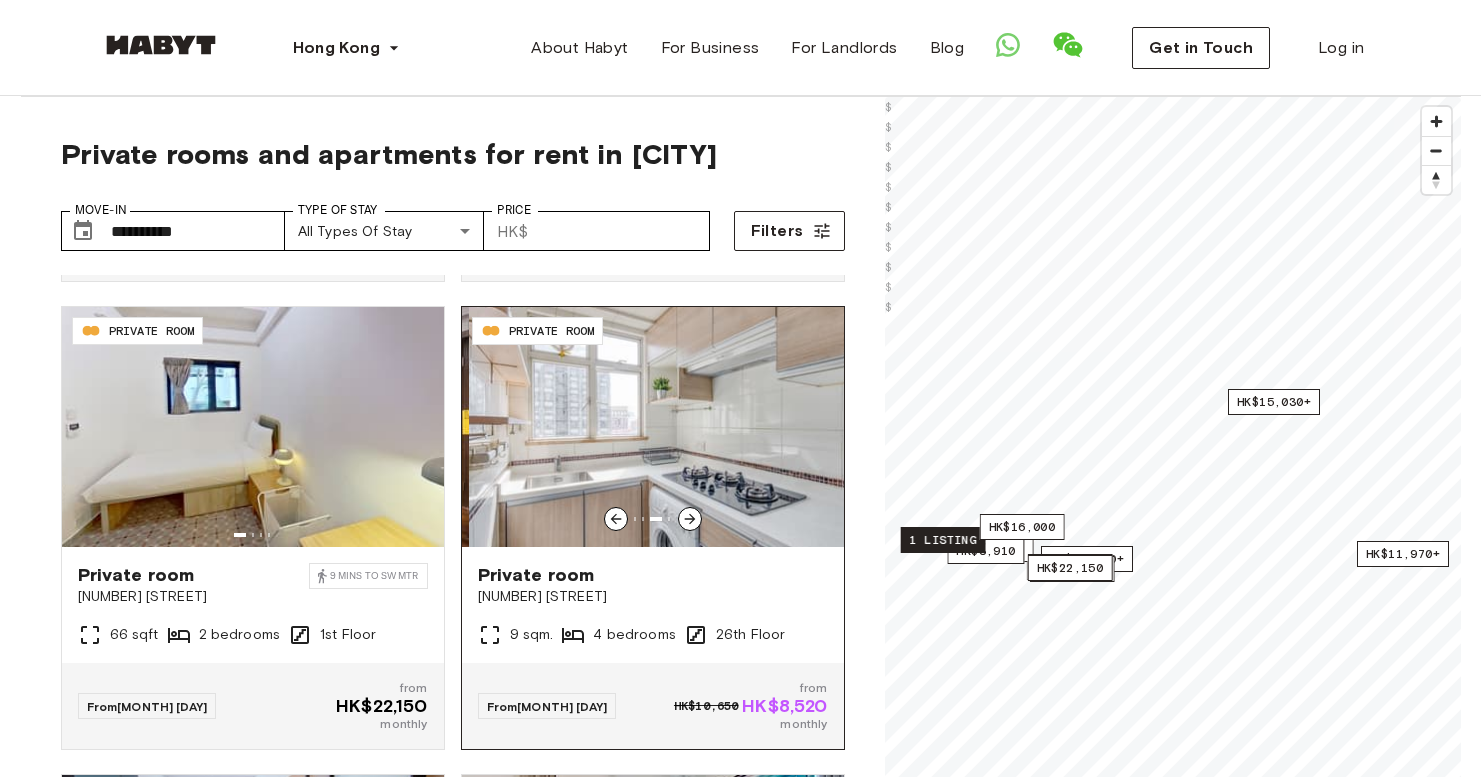 click 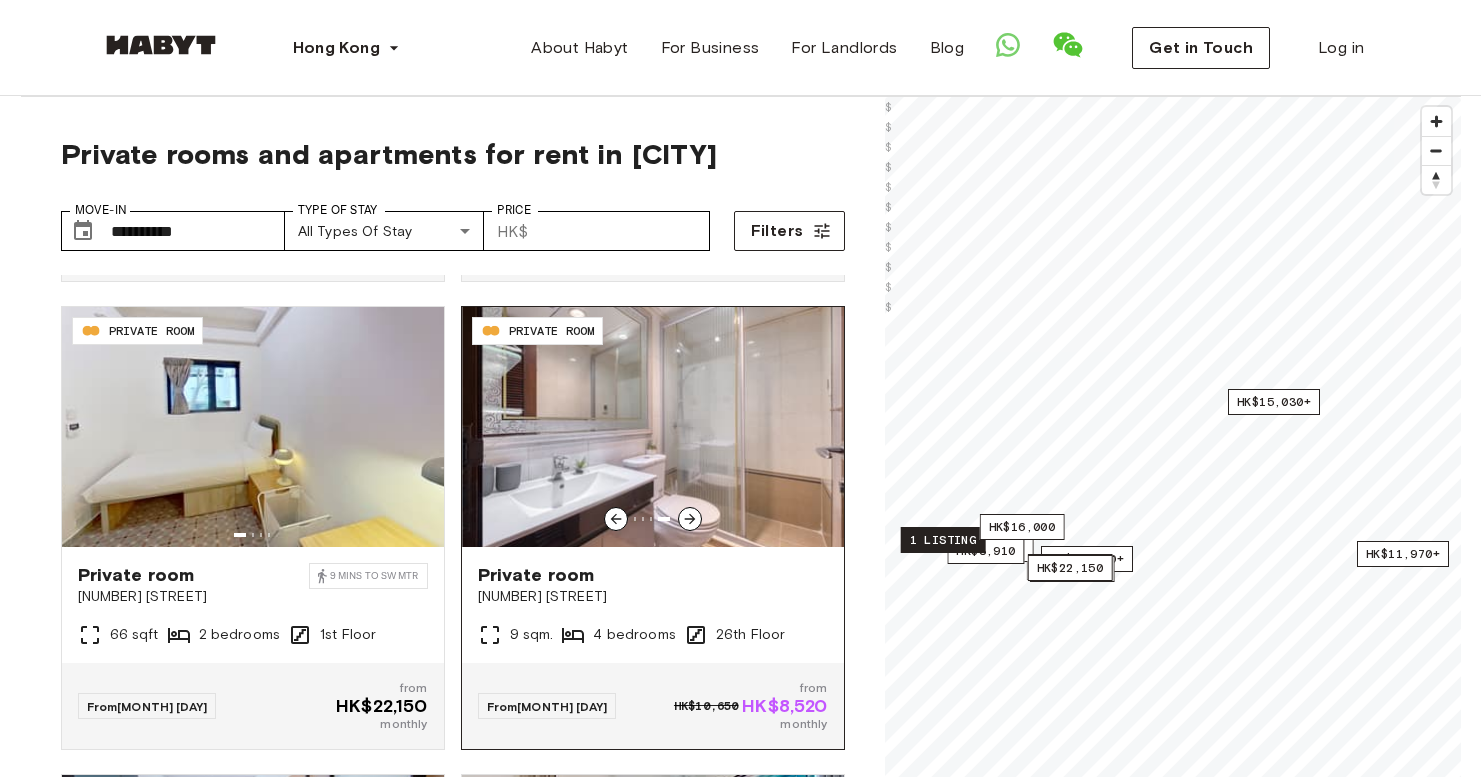 click 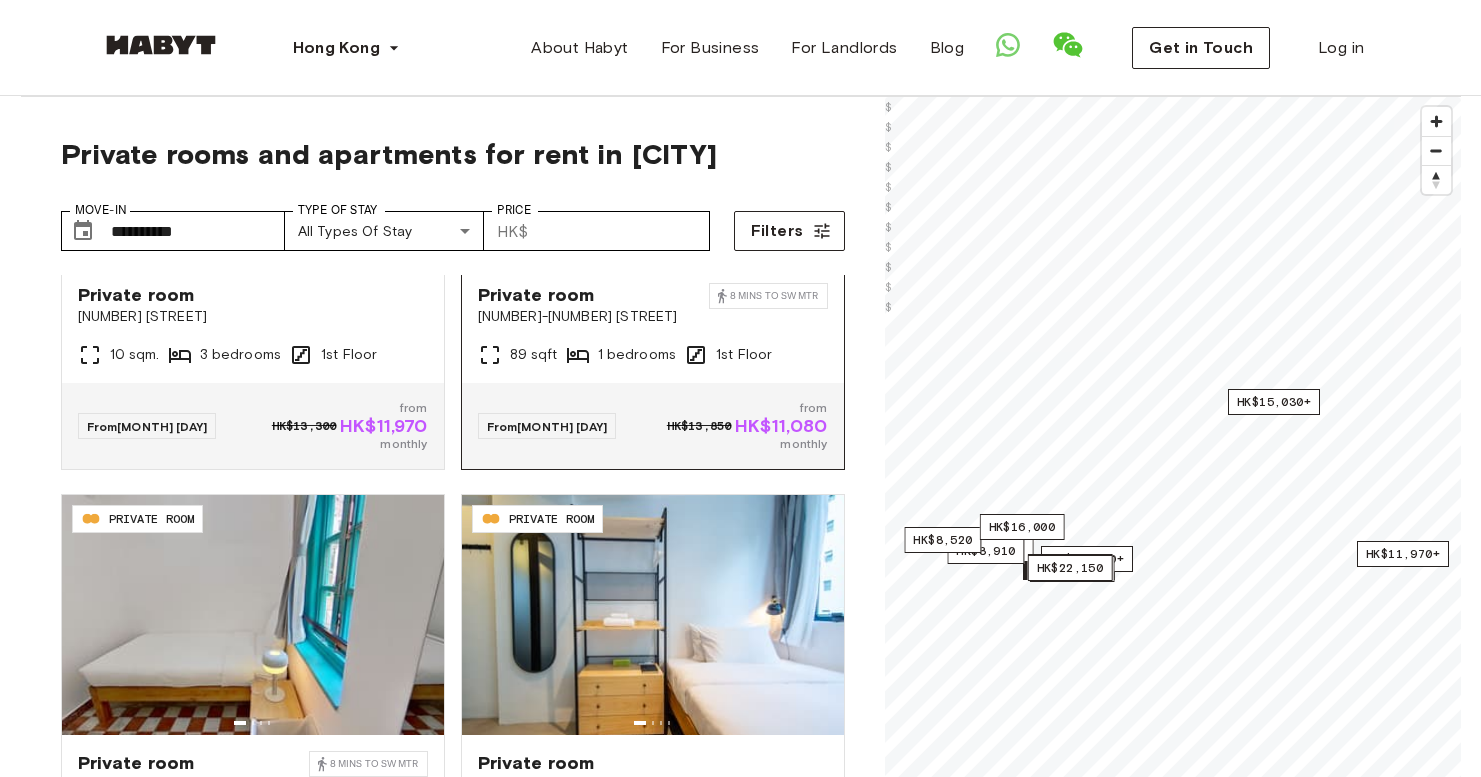scroll, scrollTop: 4008, scrollLeft: 0, axis: vertical 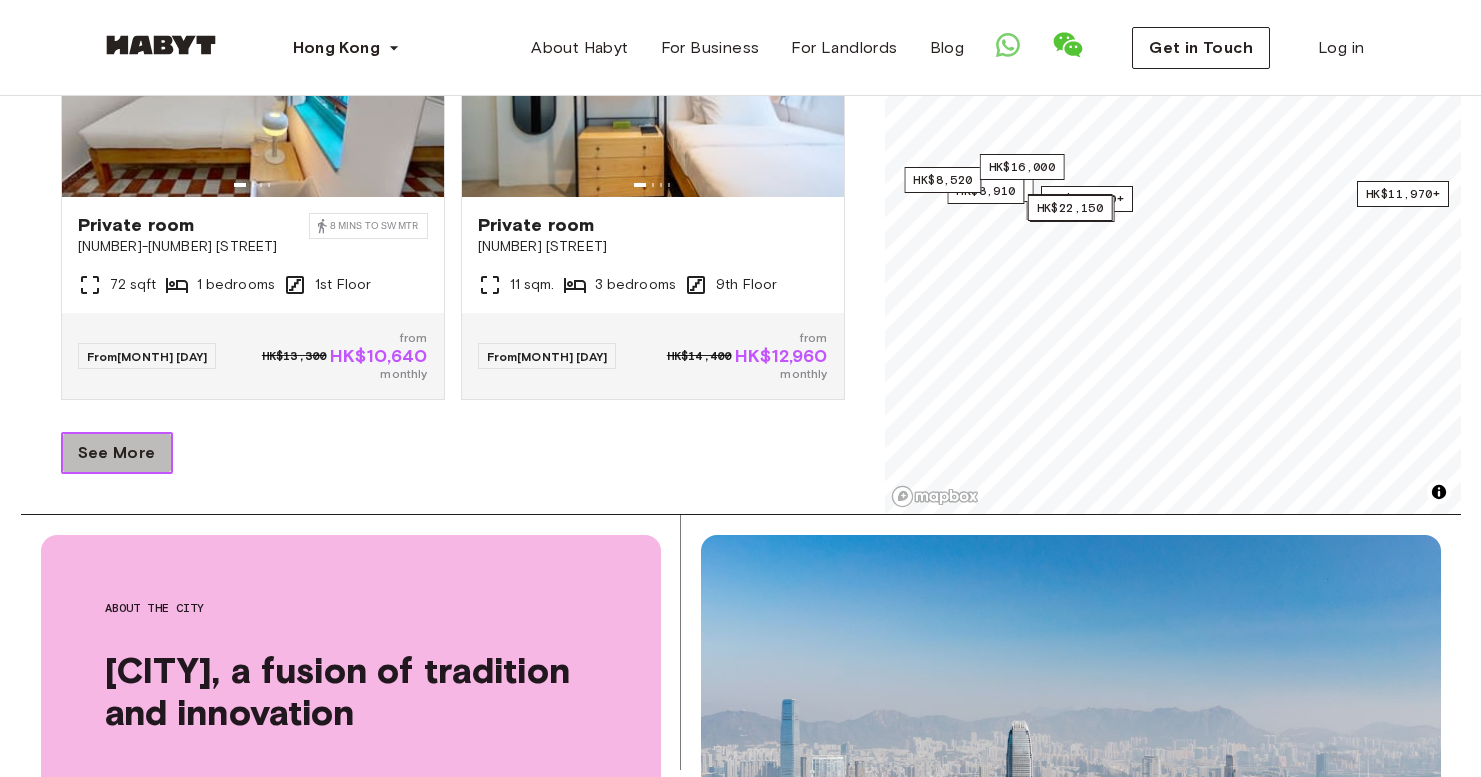 click on "See More" at bounding box center [117, 453] 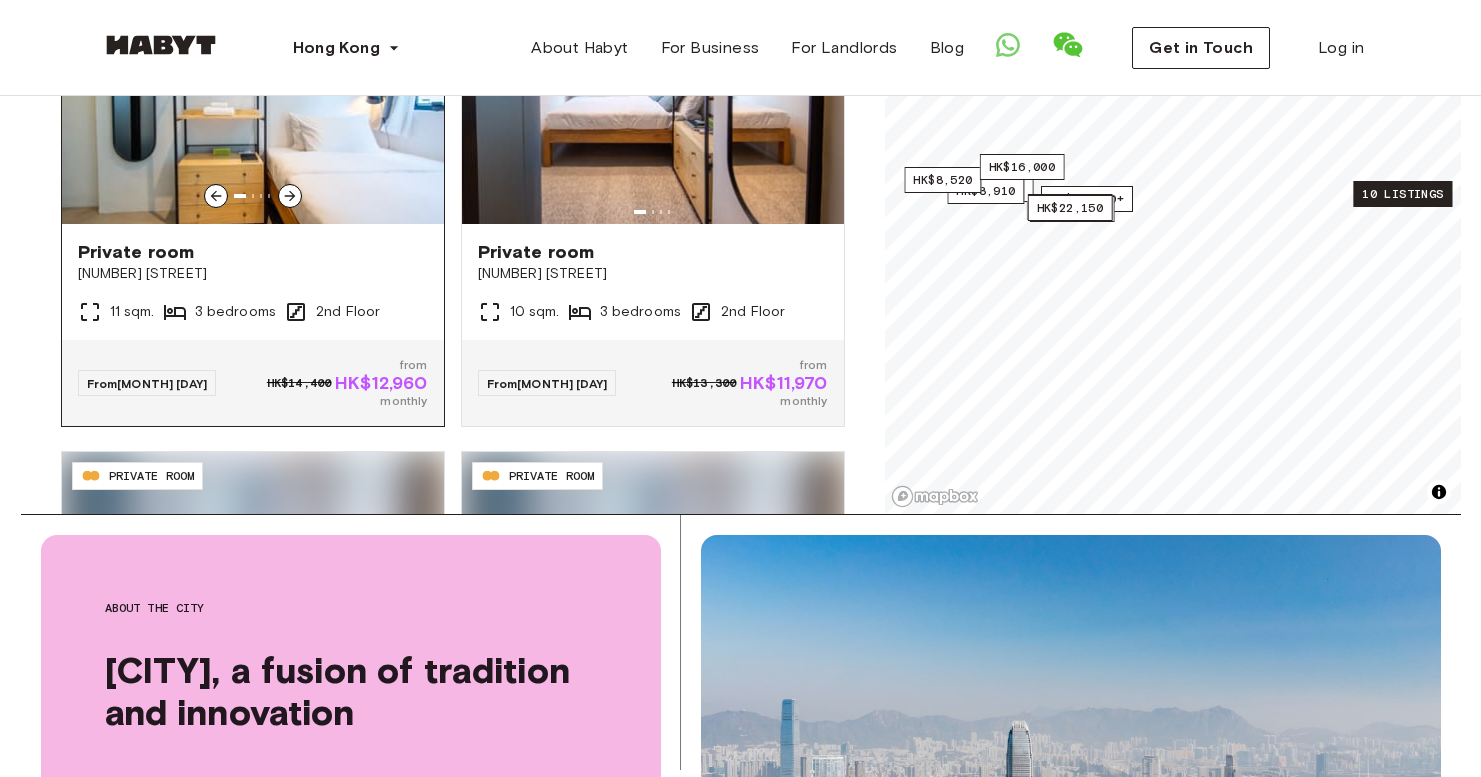scroll, scrollTop: 4459, scrollLeft: 0, axis: vertical 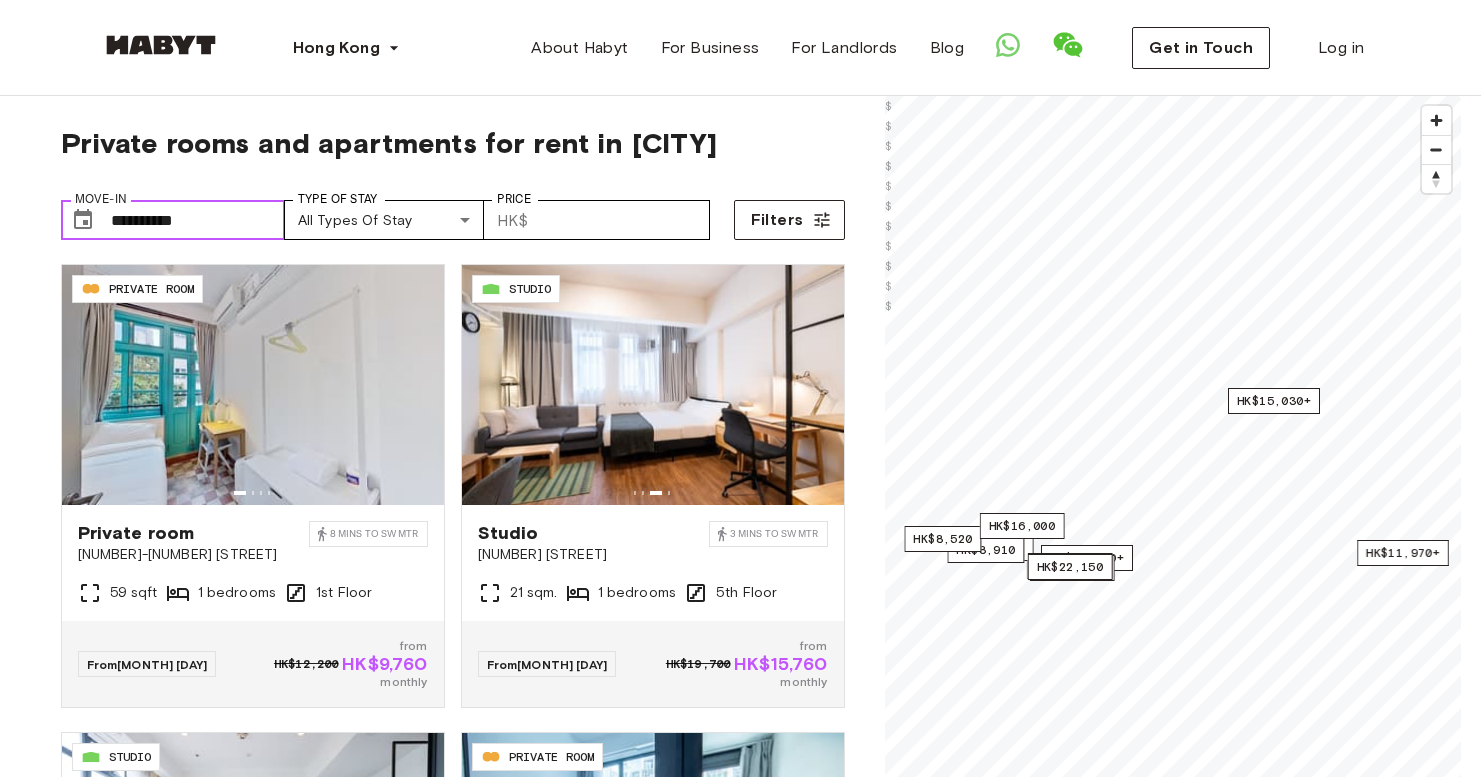 click on "**********" at bounding box center (198, 220) 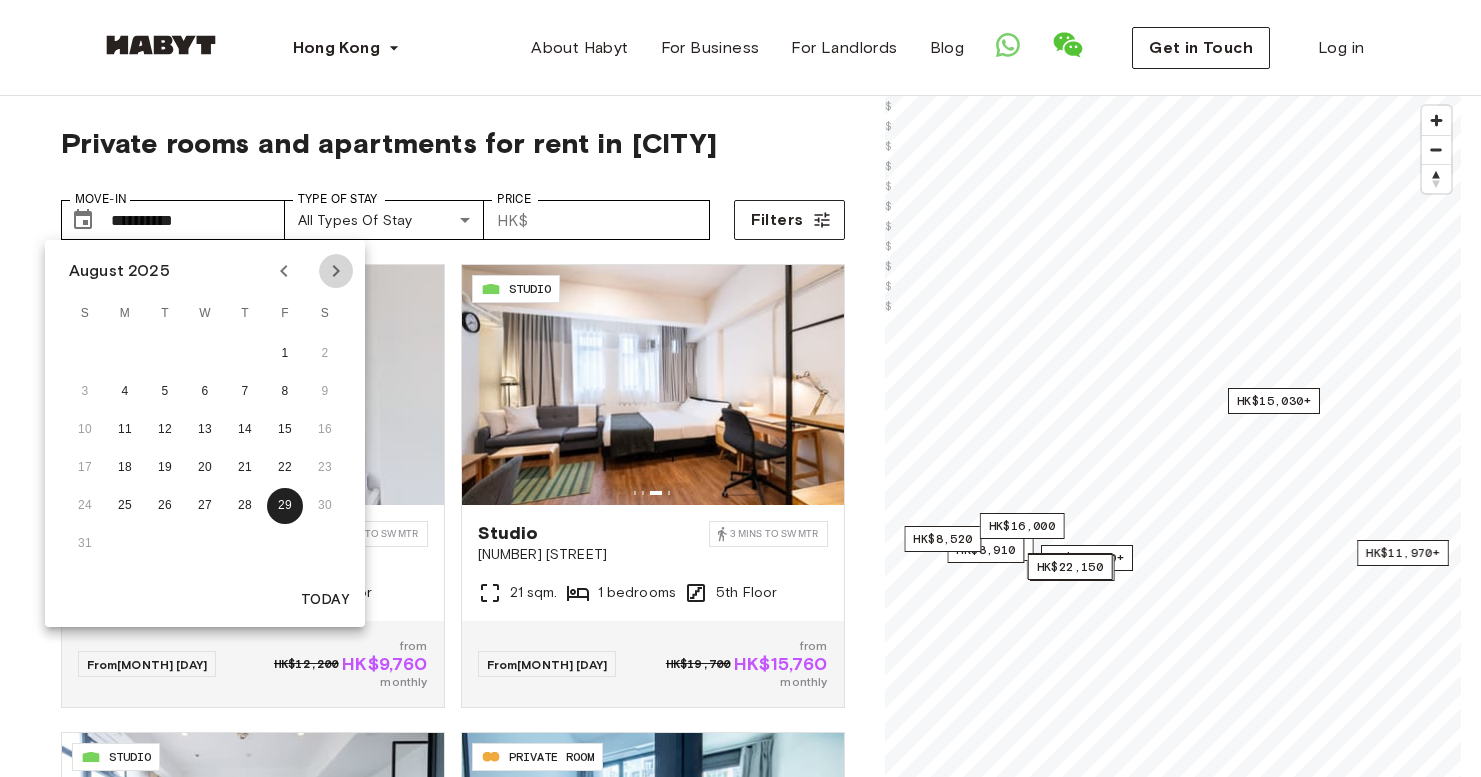click 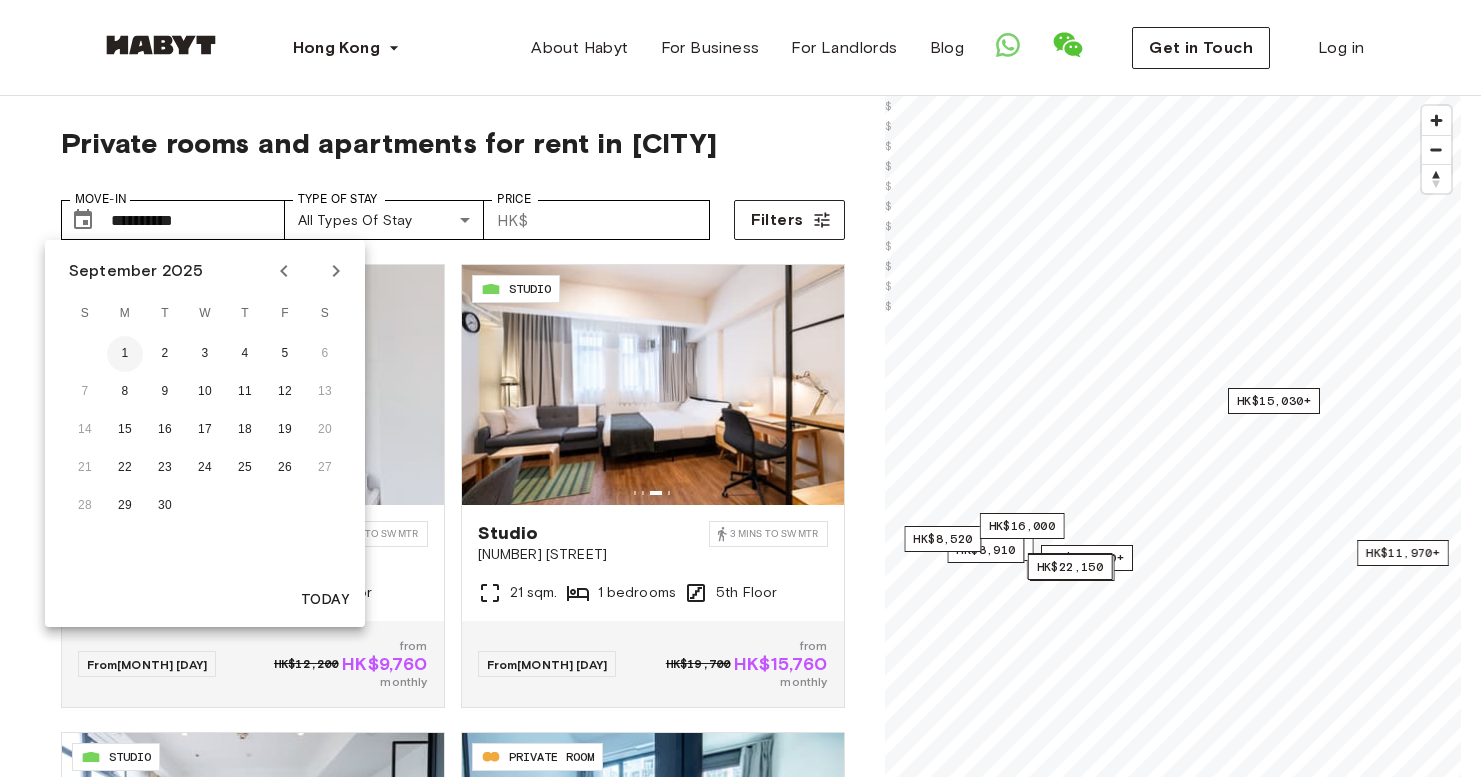 click on "1" at bounding box center (125, 354) 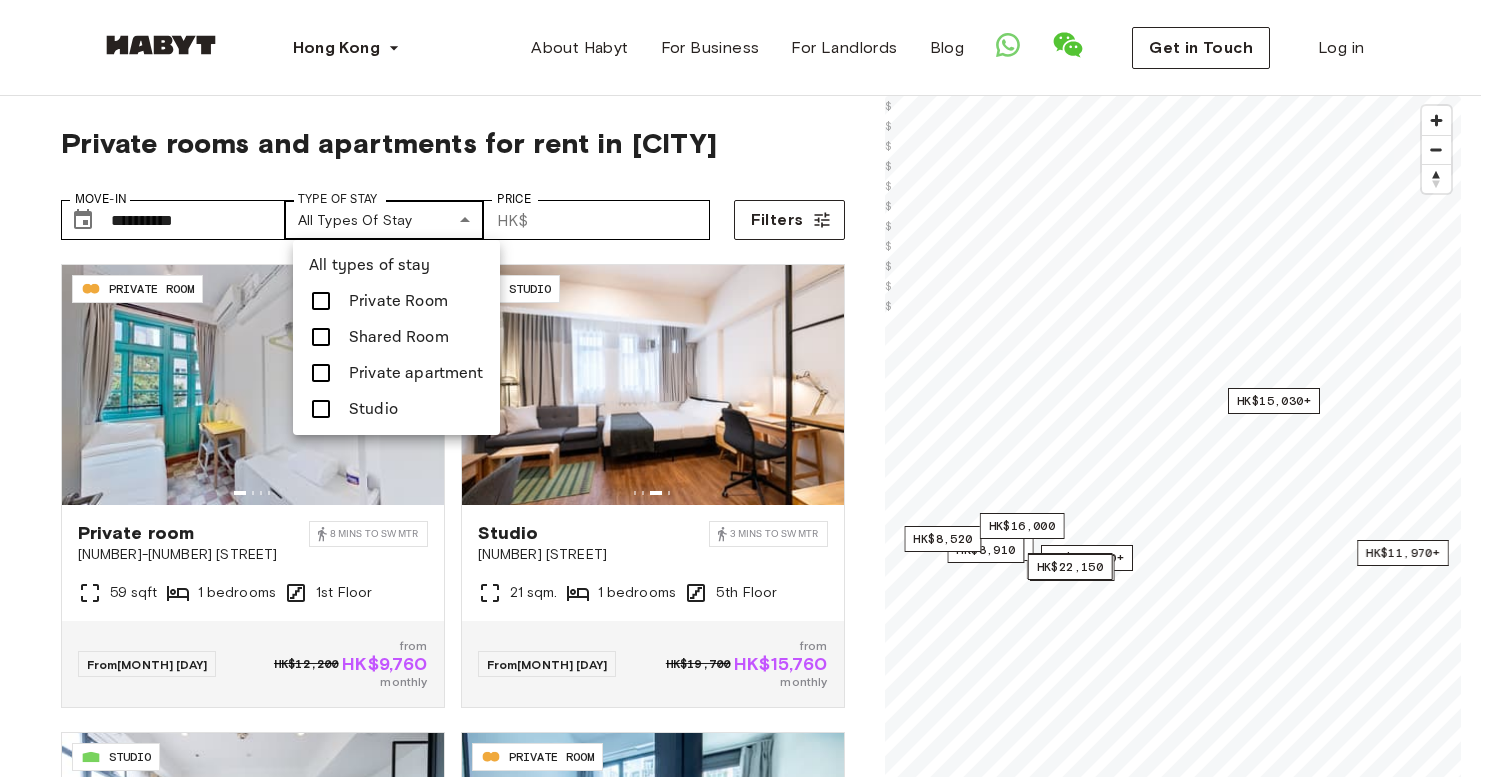 click on "**********" at bounding box center [748, 2331] 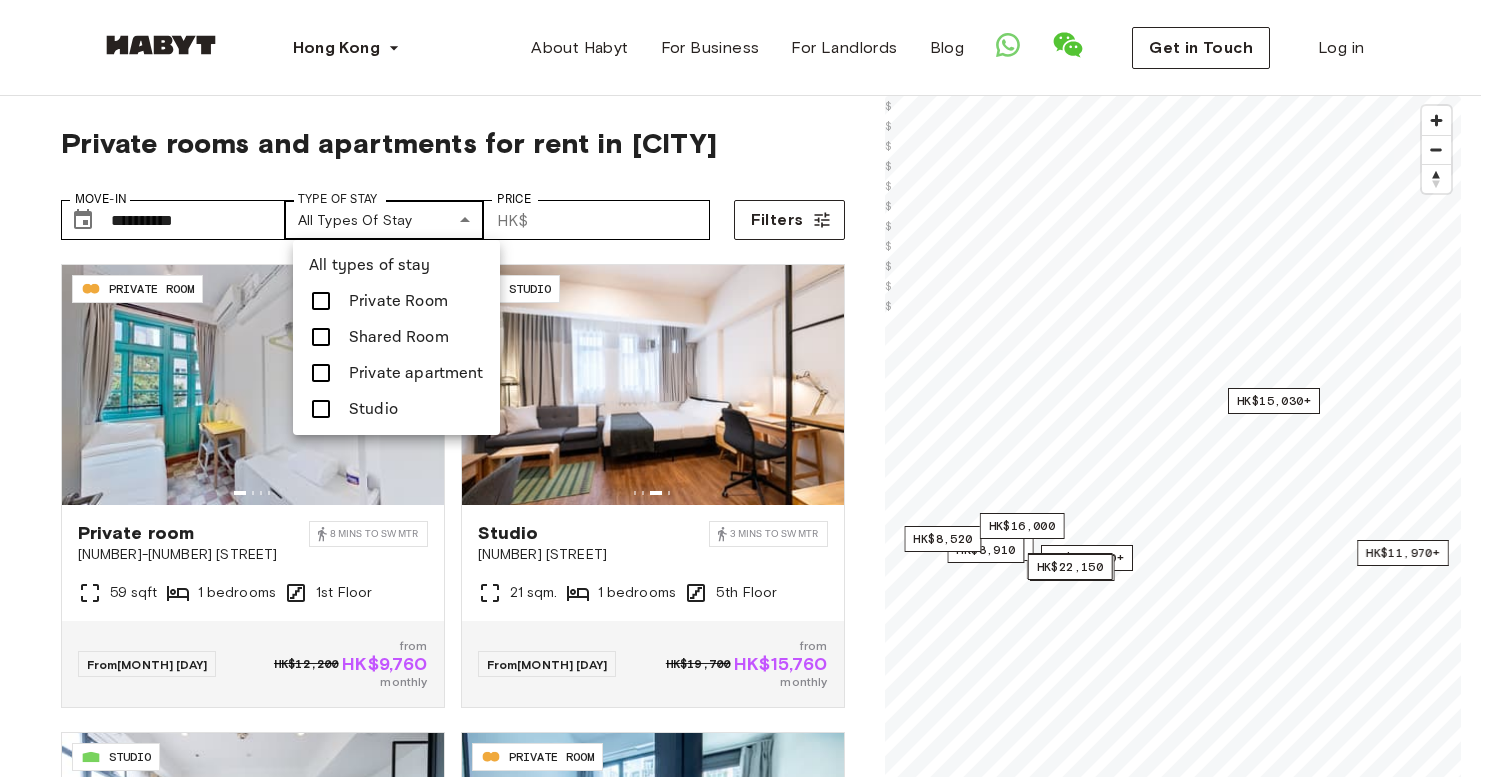 click at bounding box center (748, 388) 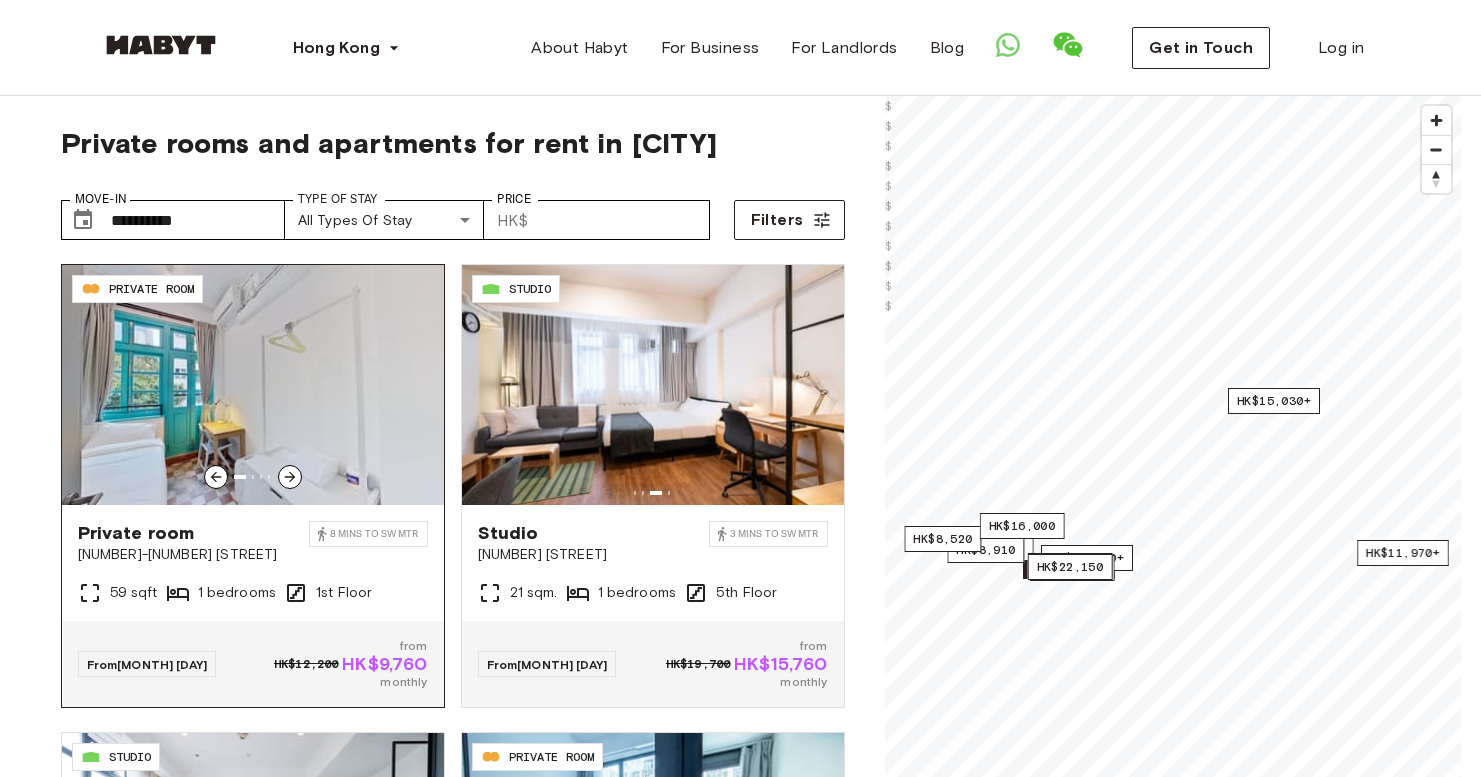 click 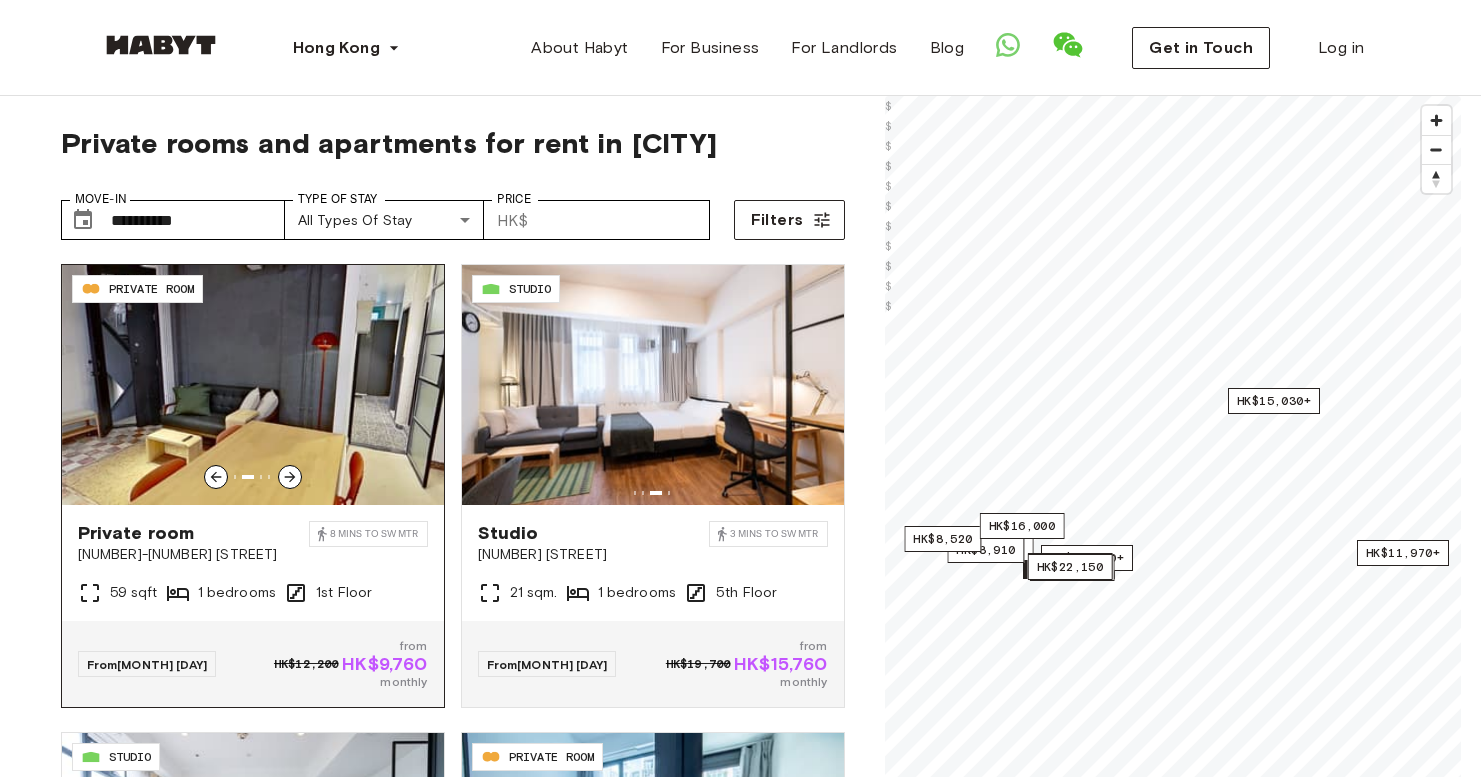click 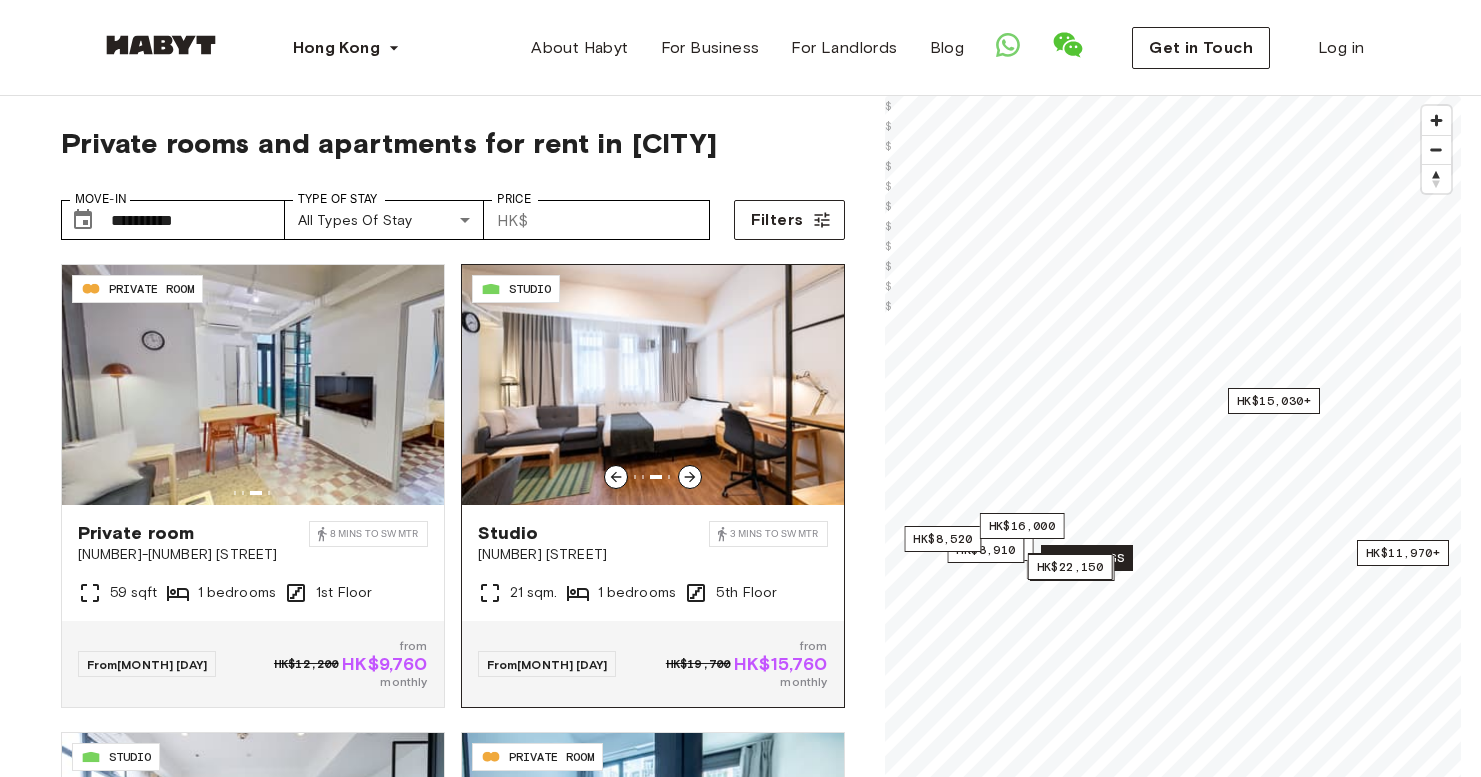 click 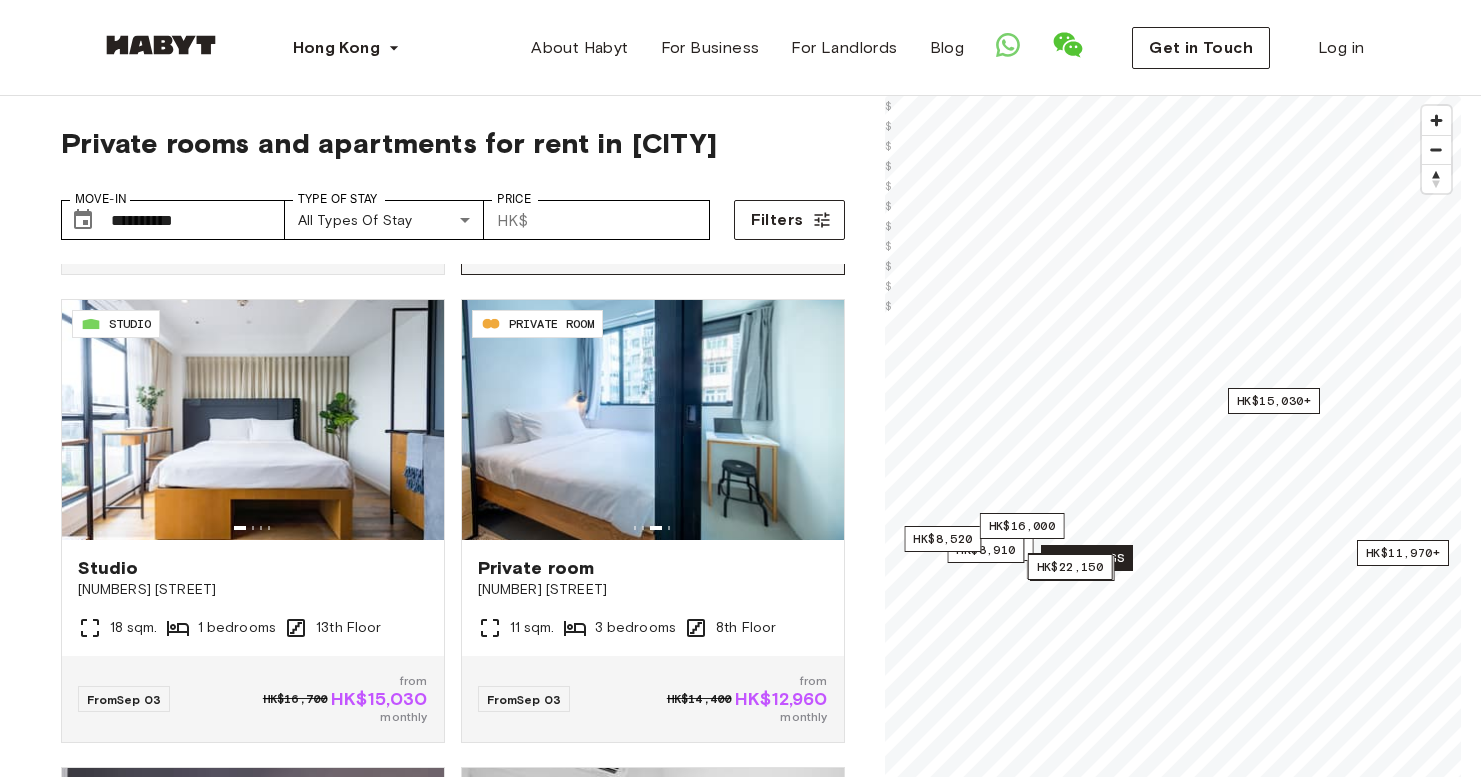 scroll, scrollTop: 440, scrollLeft: 0, axis: vertical 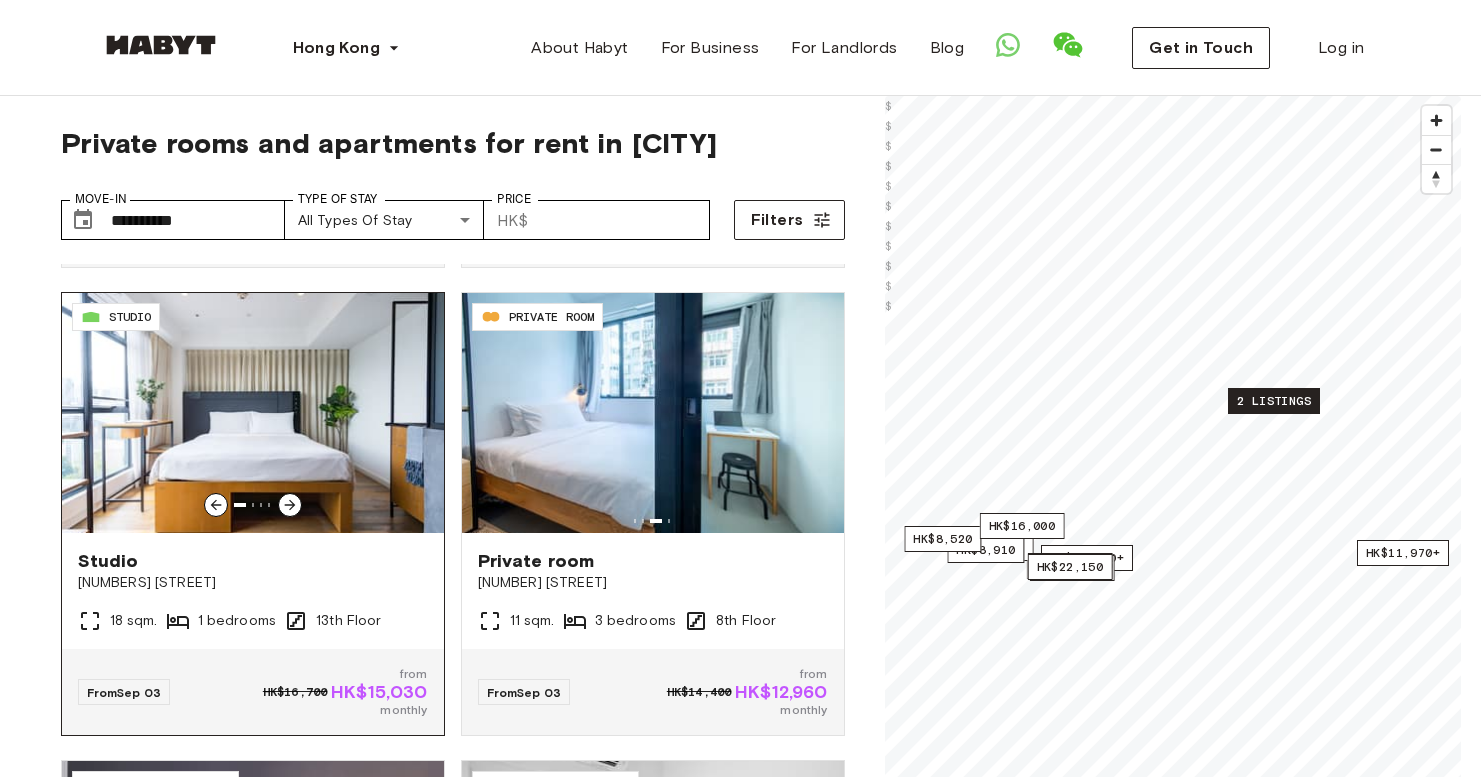 click 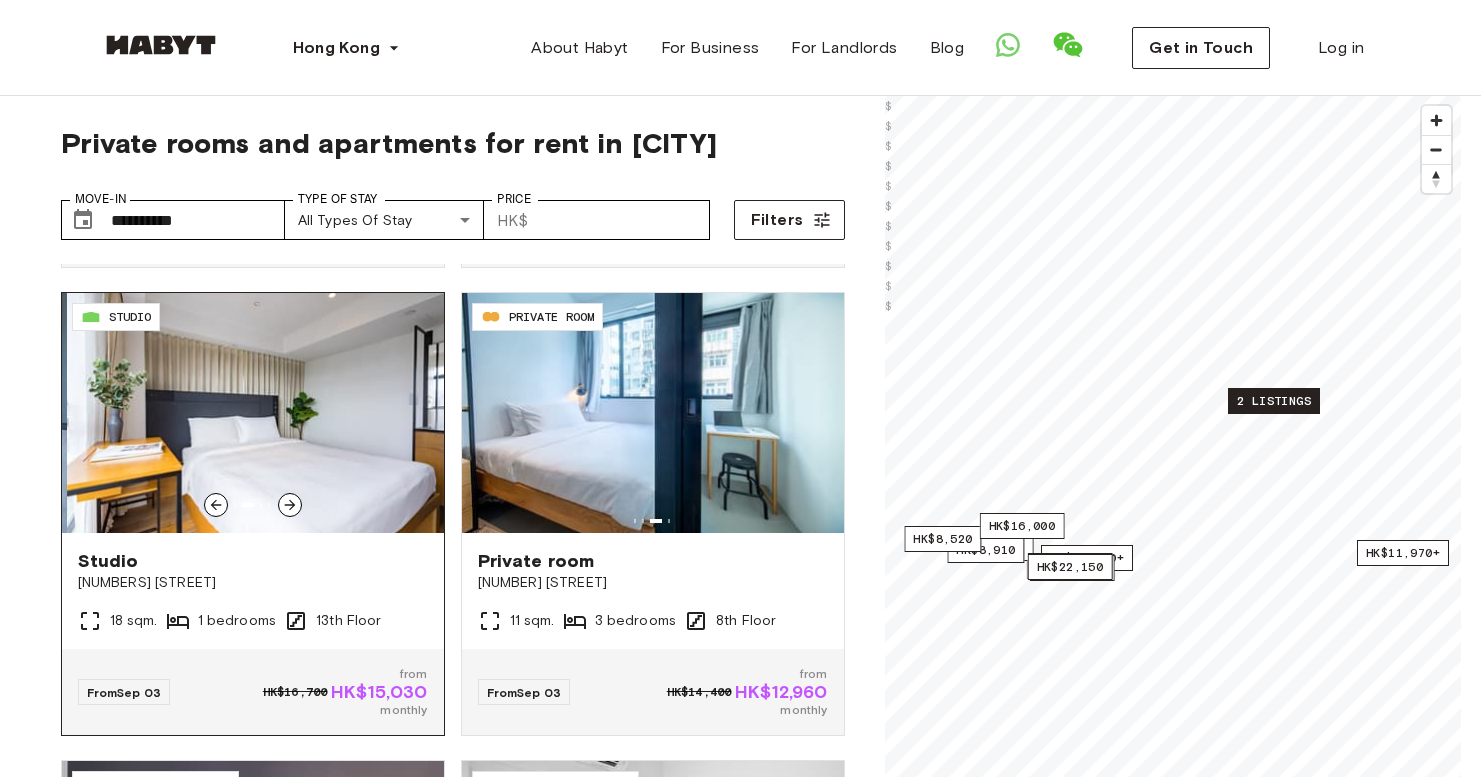 click 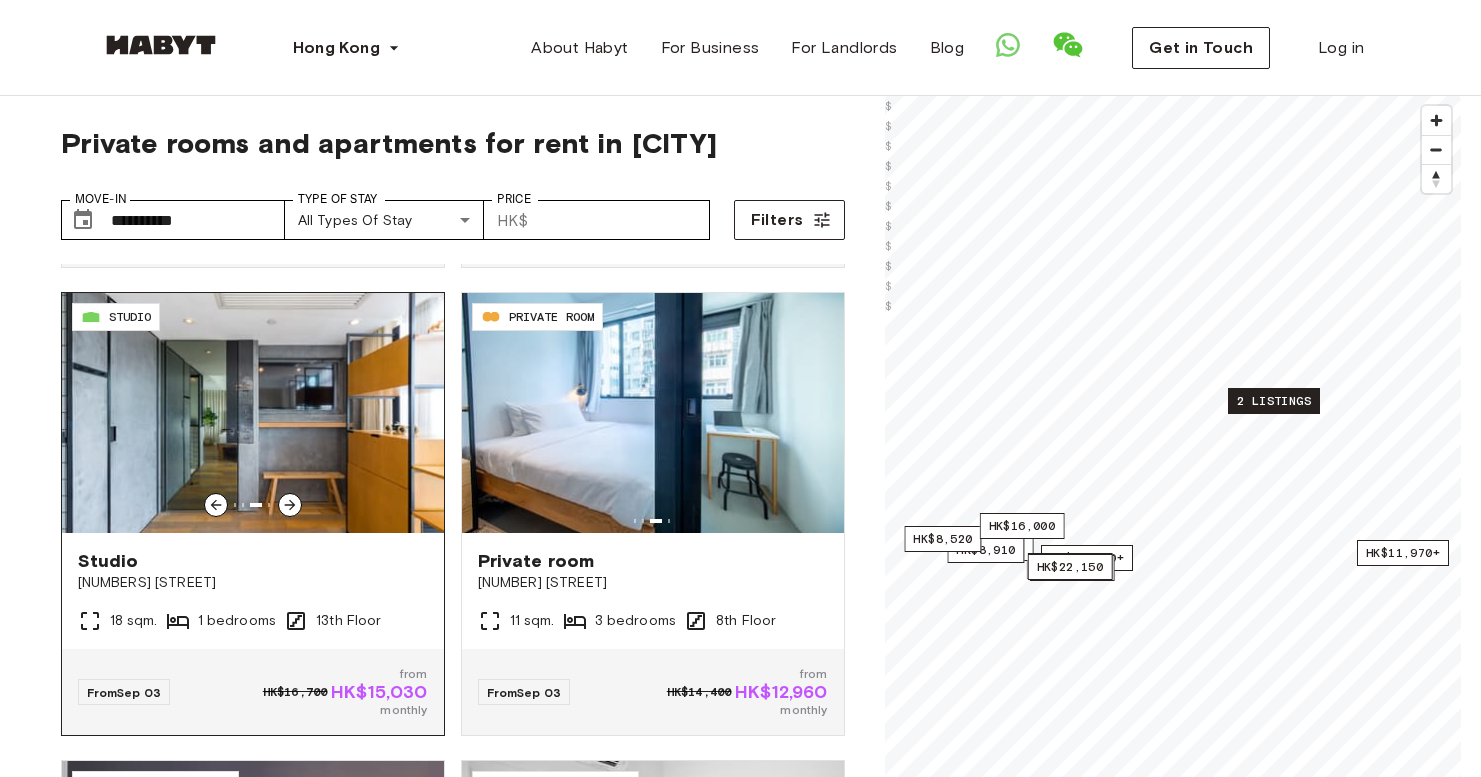 click 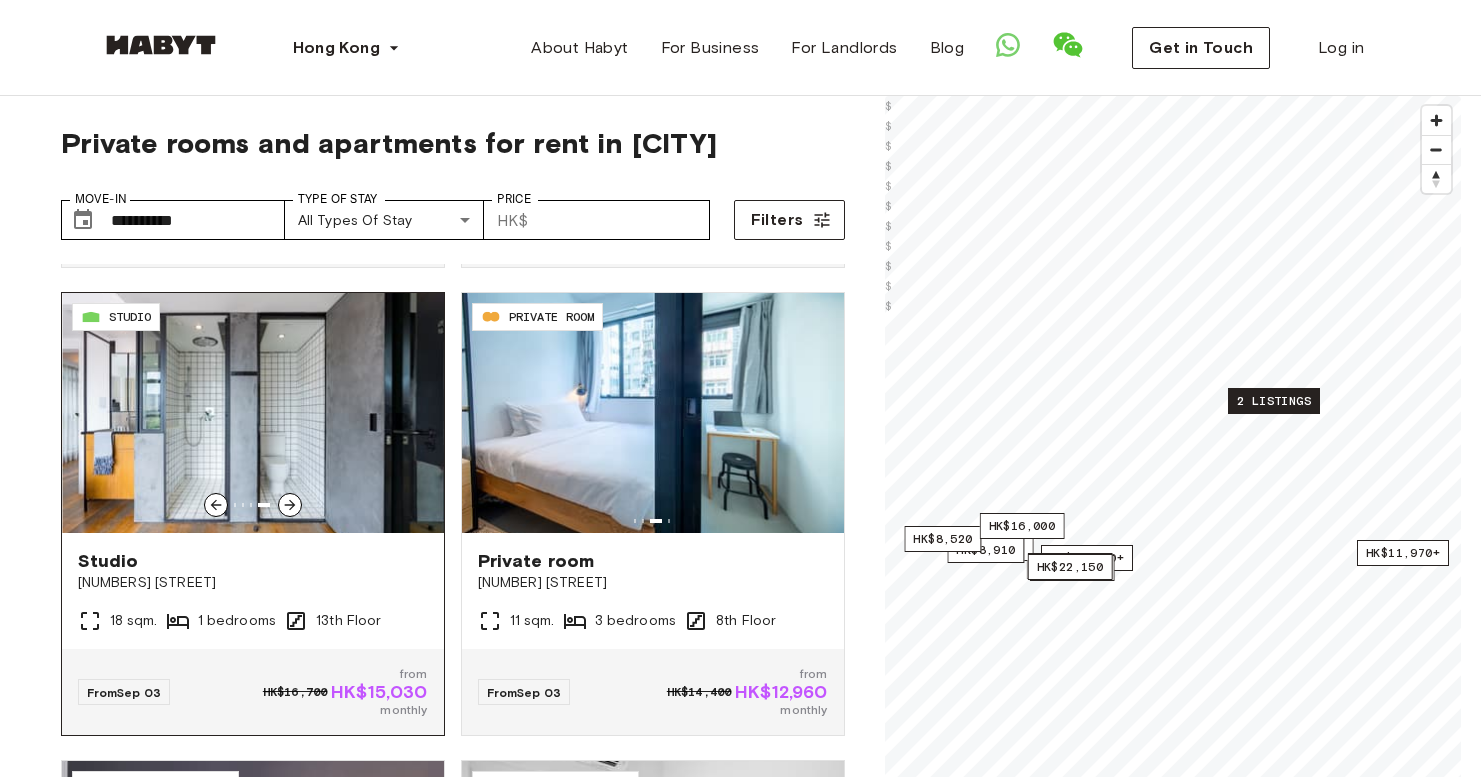 click 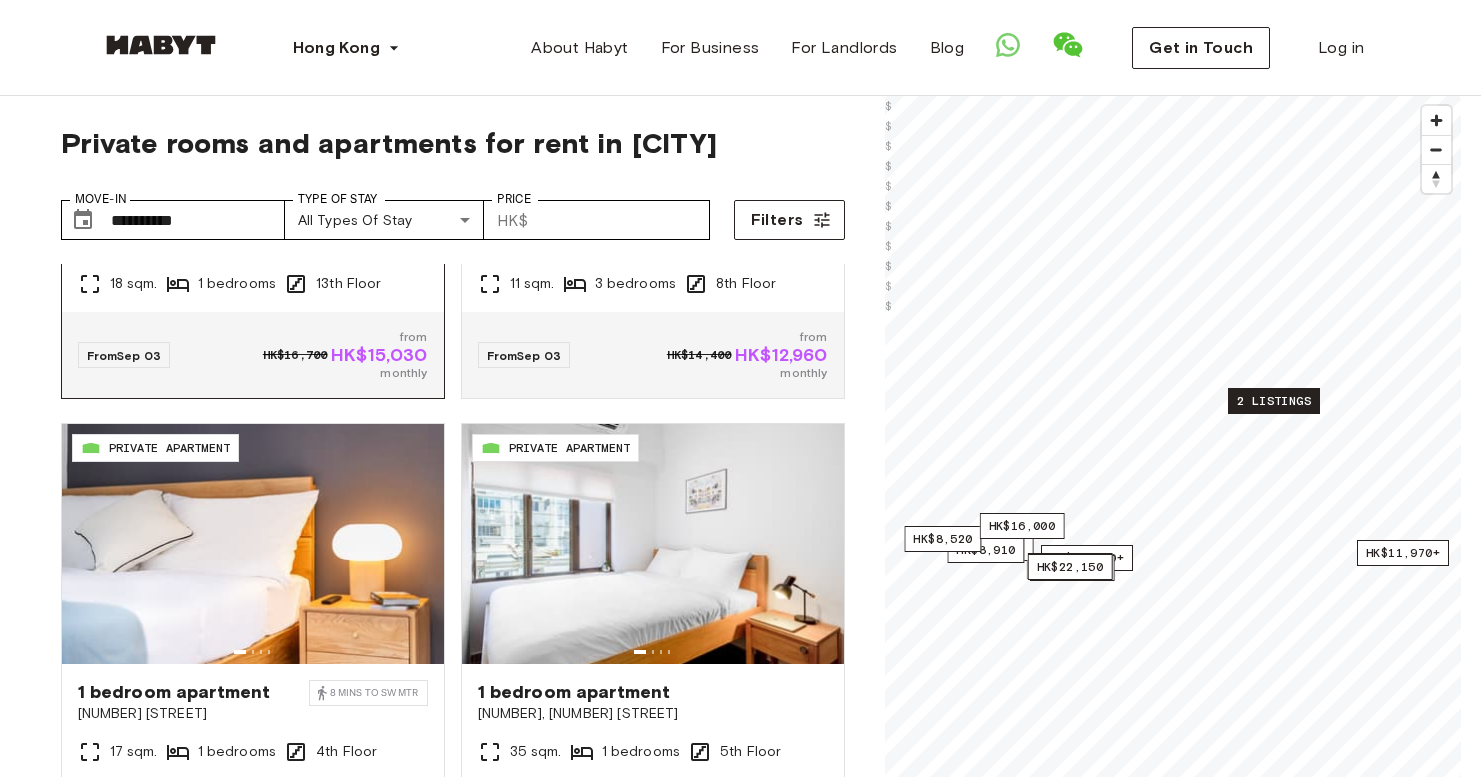 scroll, scrollTop: 810, scrollLeft: 0, axis: vertical 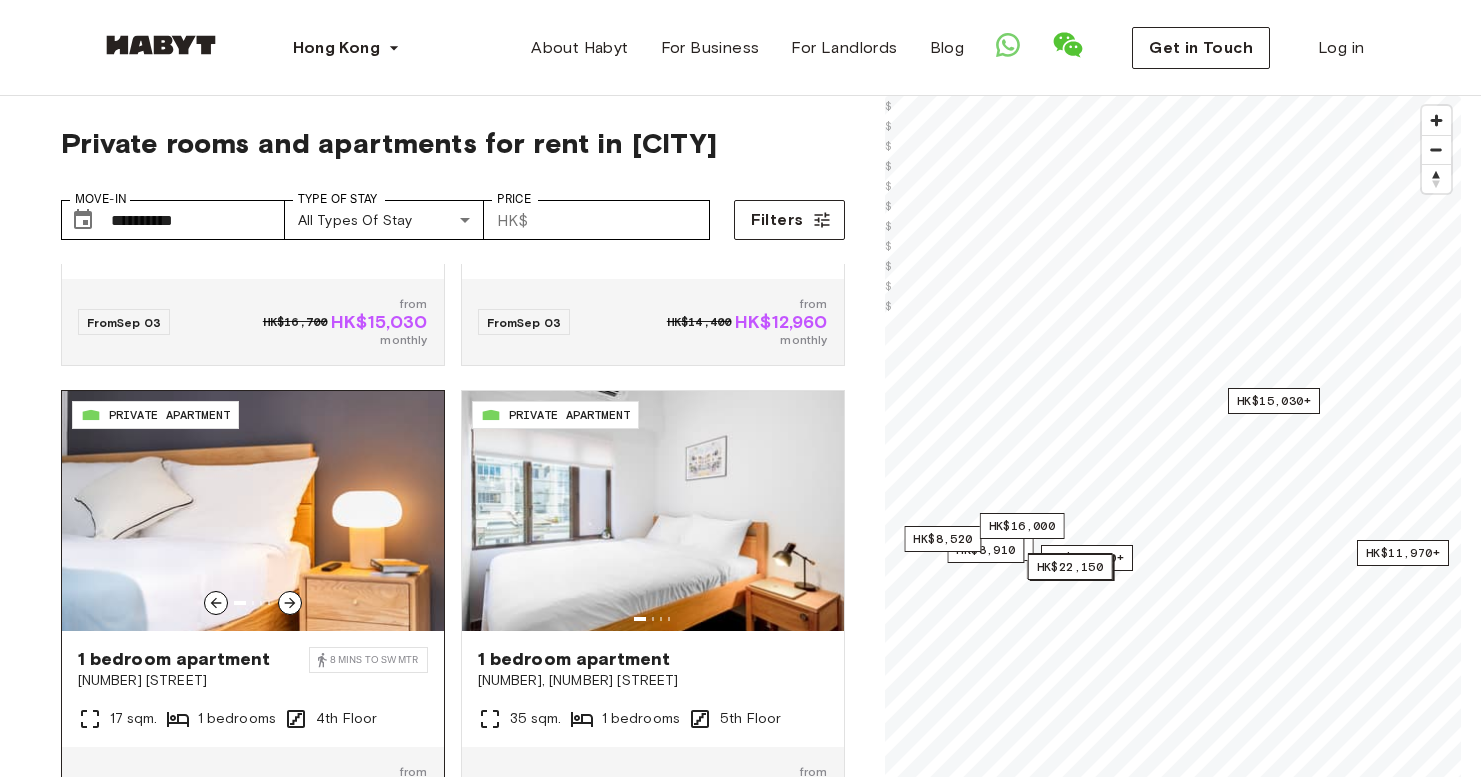 click 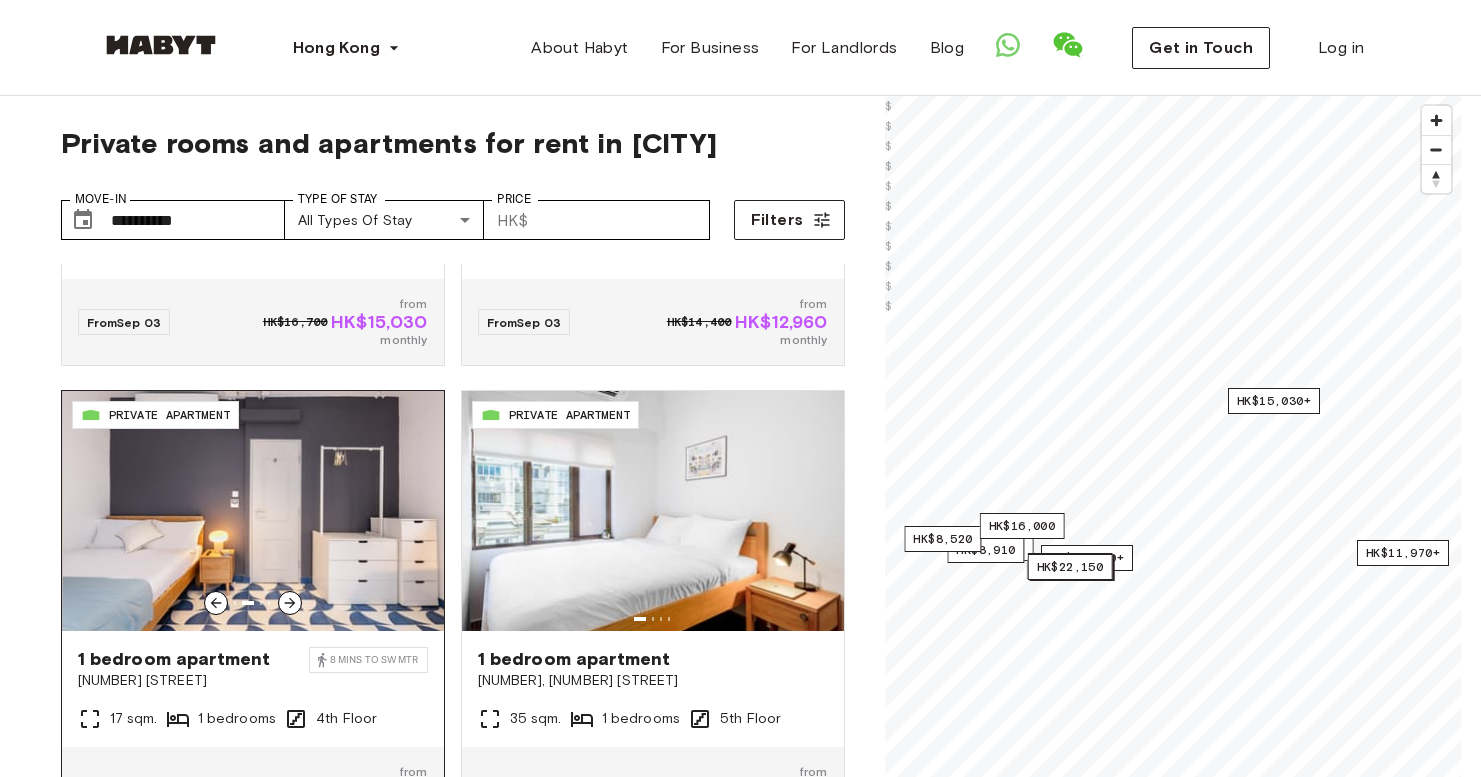 click 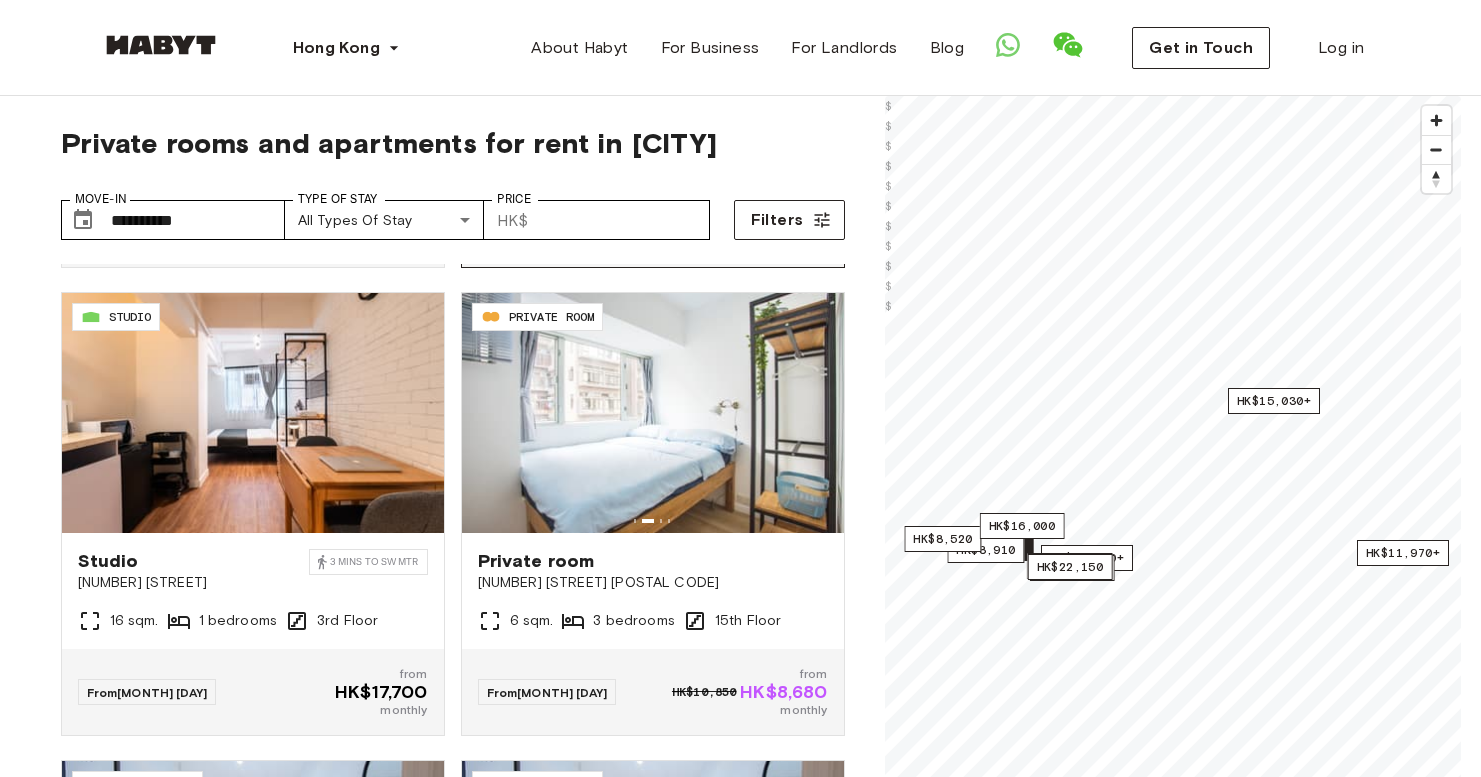 scroll, scrollTop: 1377, scrollLeft: 0, axis: vertical 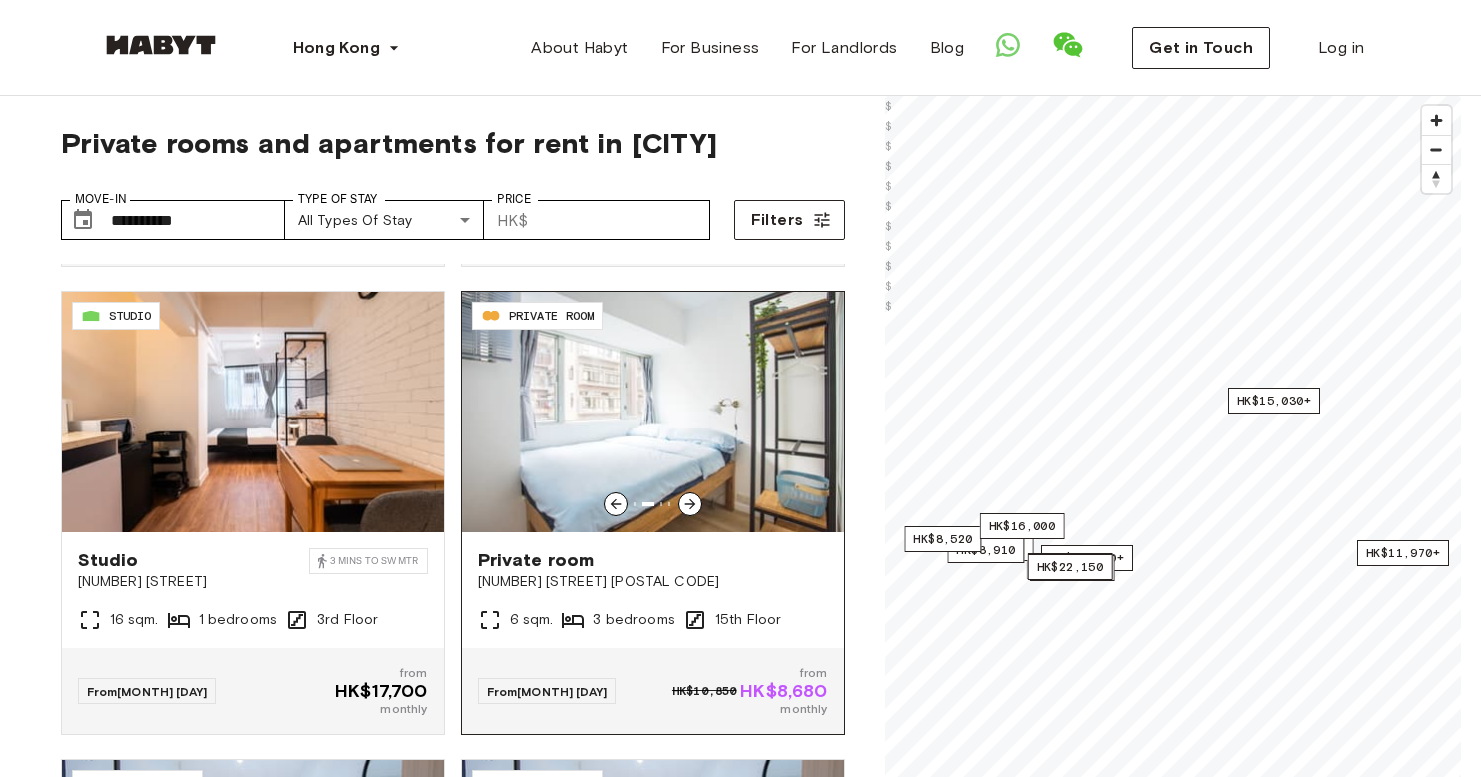 click at bounding box center (653, 412) 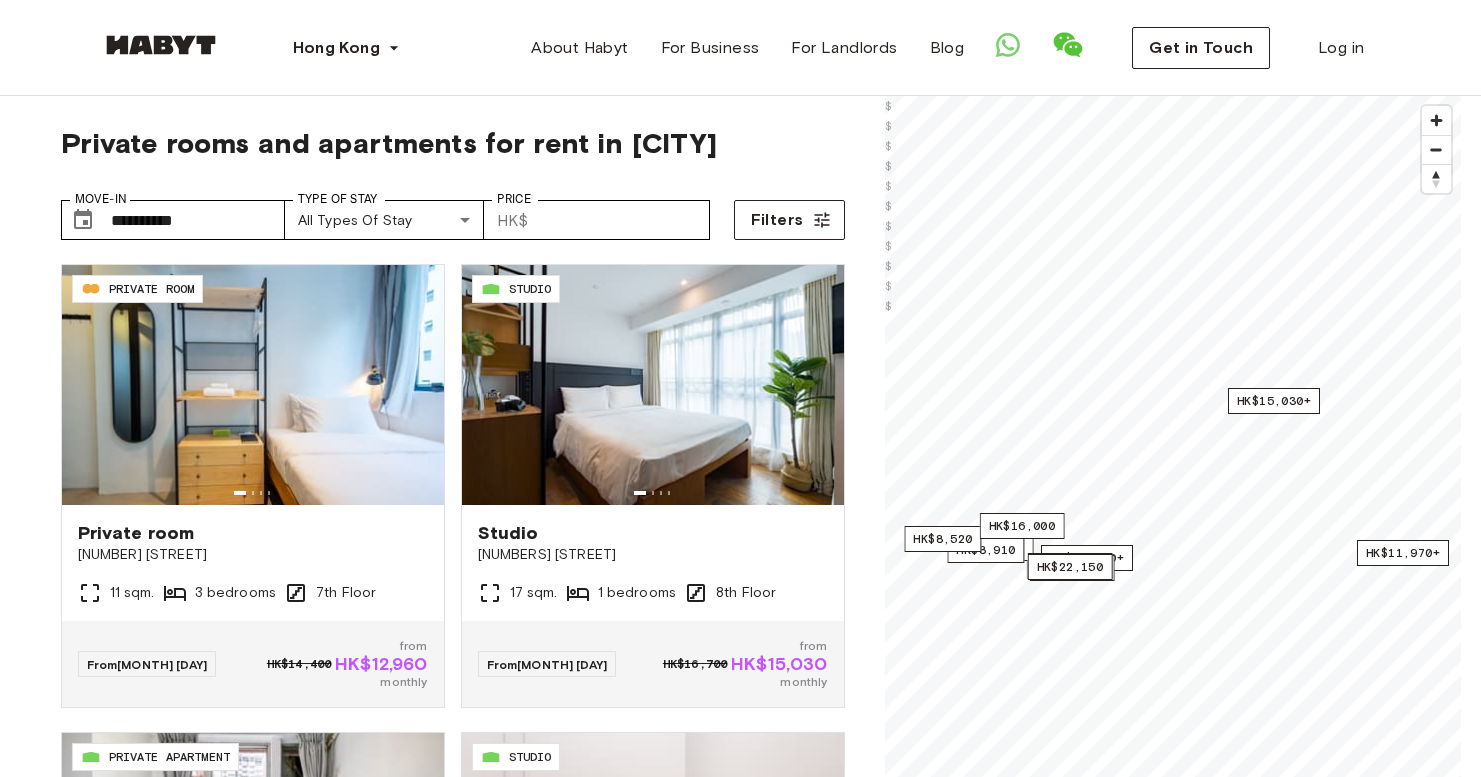 scroll, scrollTop: 2334, scrollLeft: 0, axis: vertical 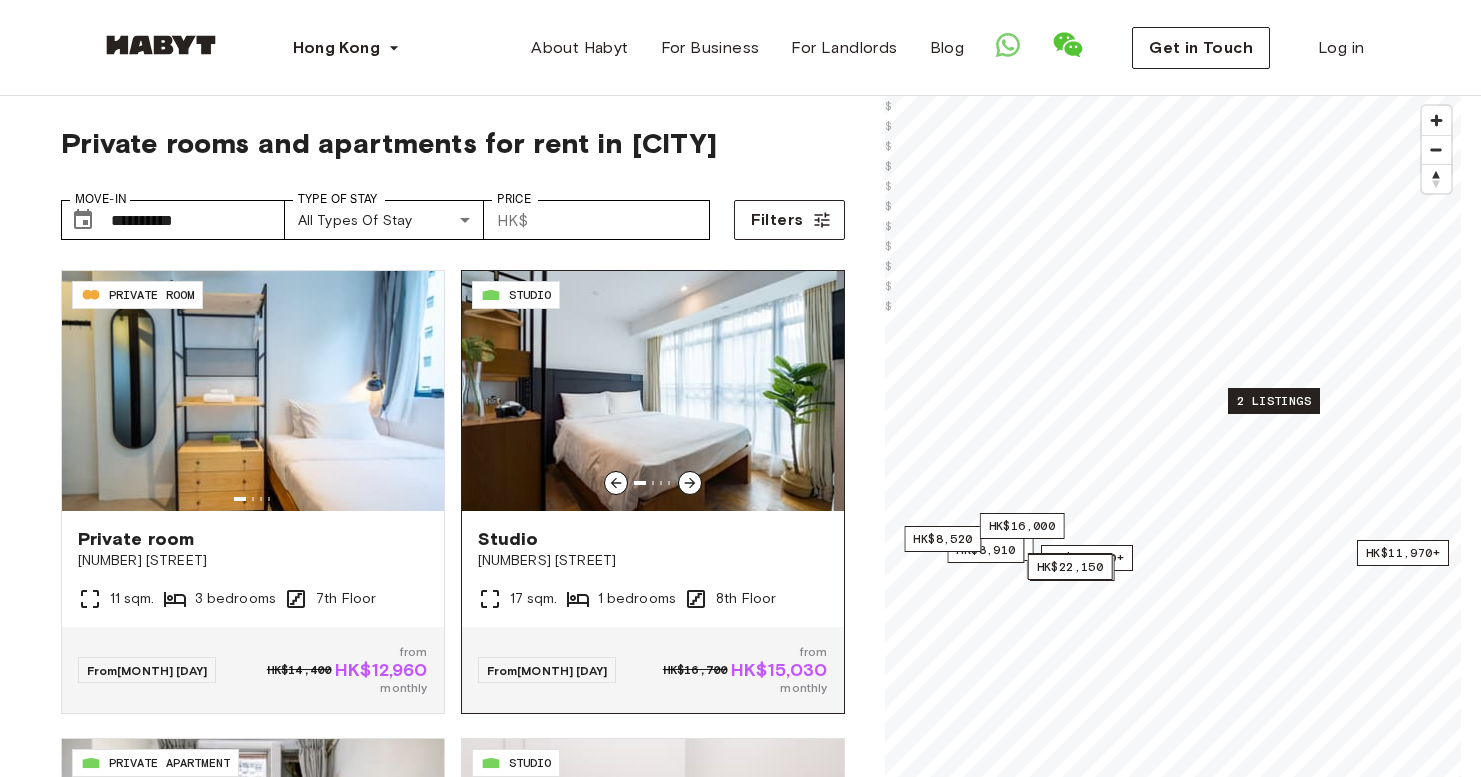 click 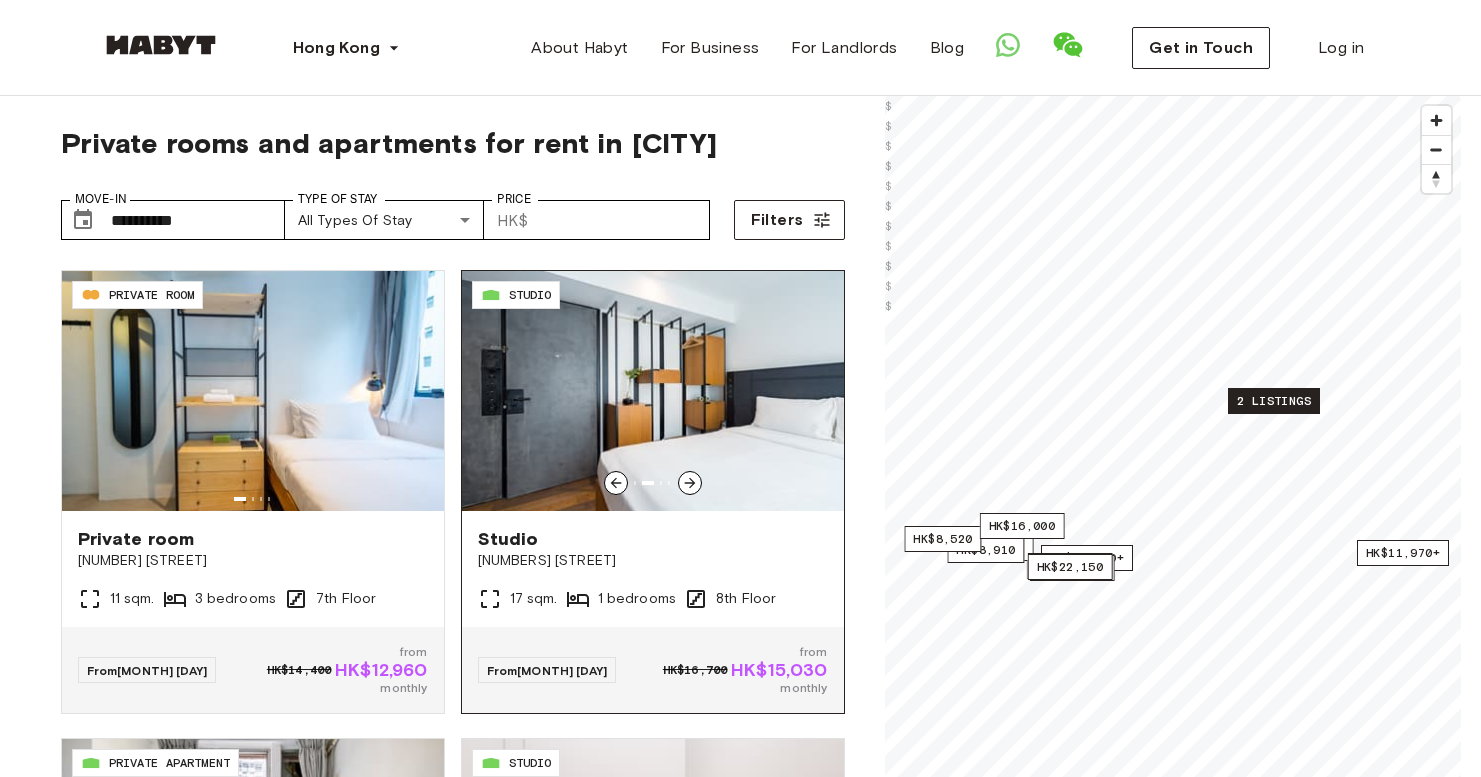 click 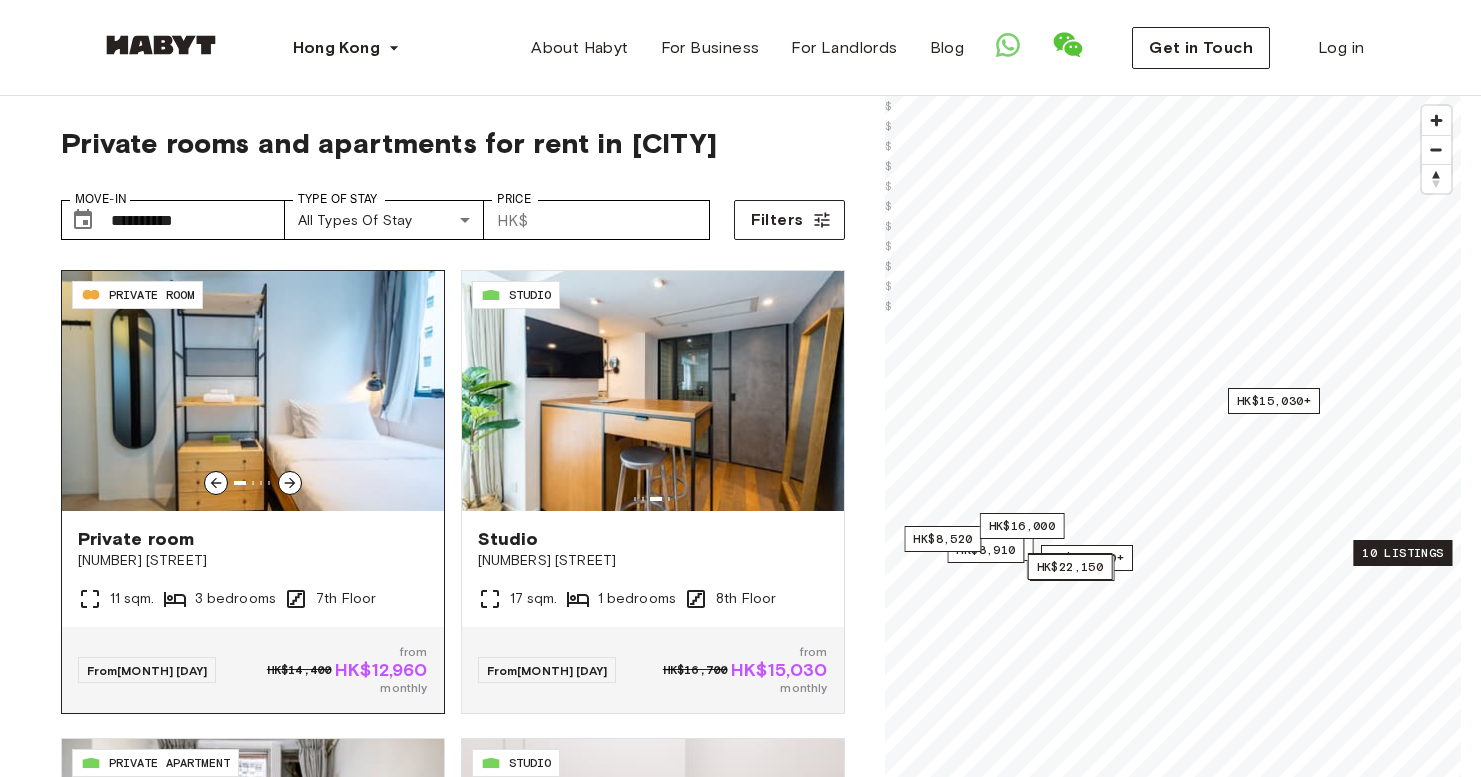 click 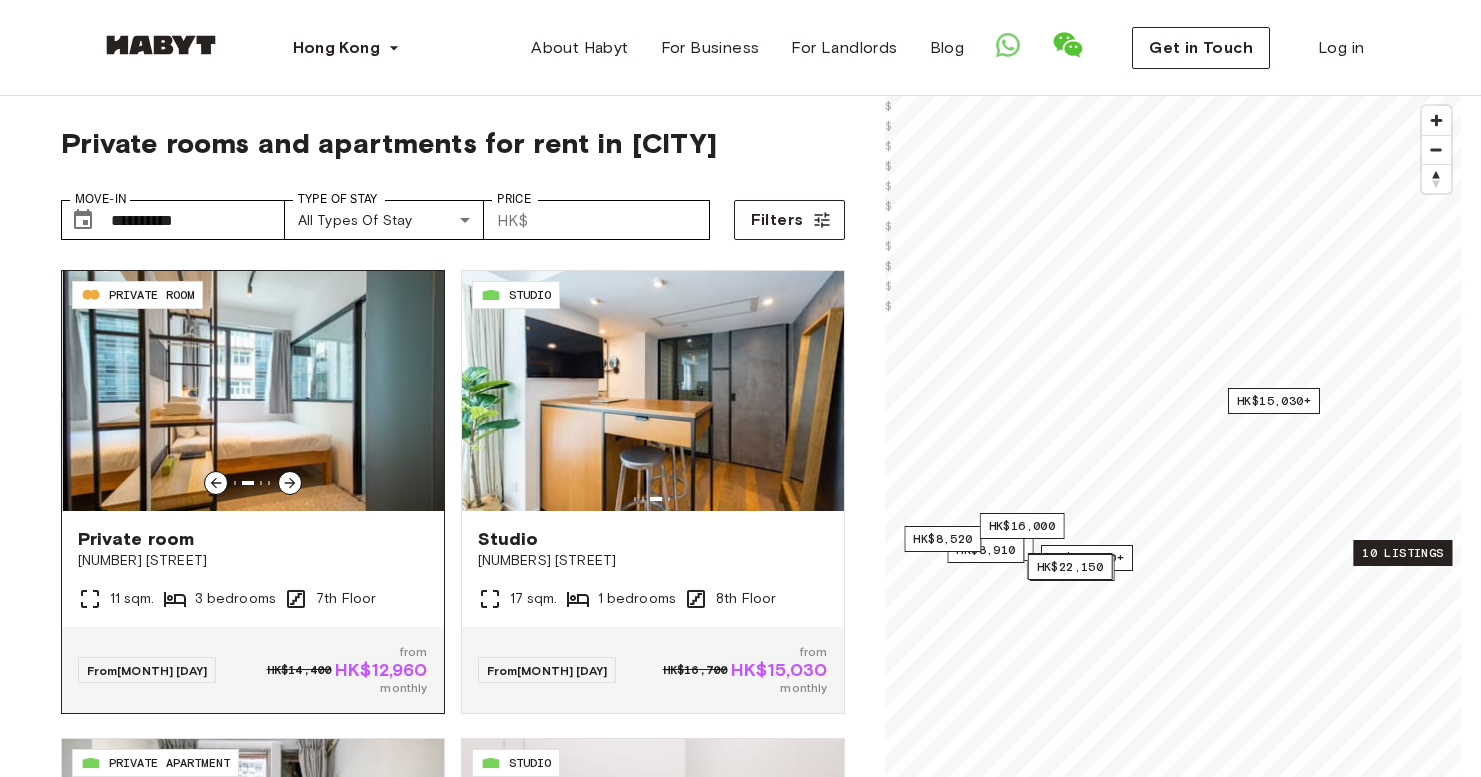 click 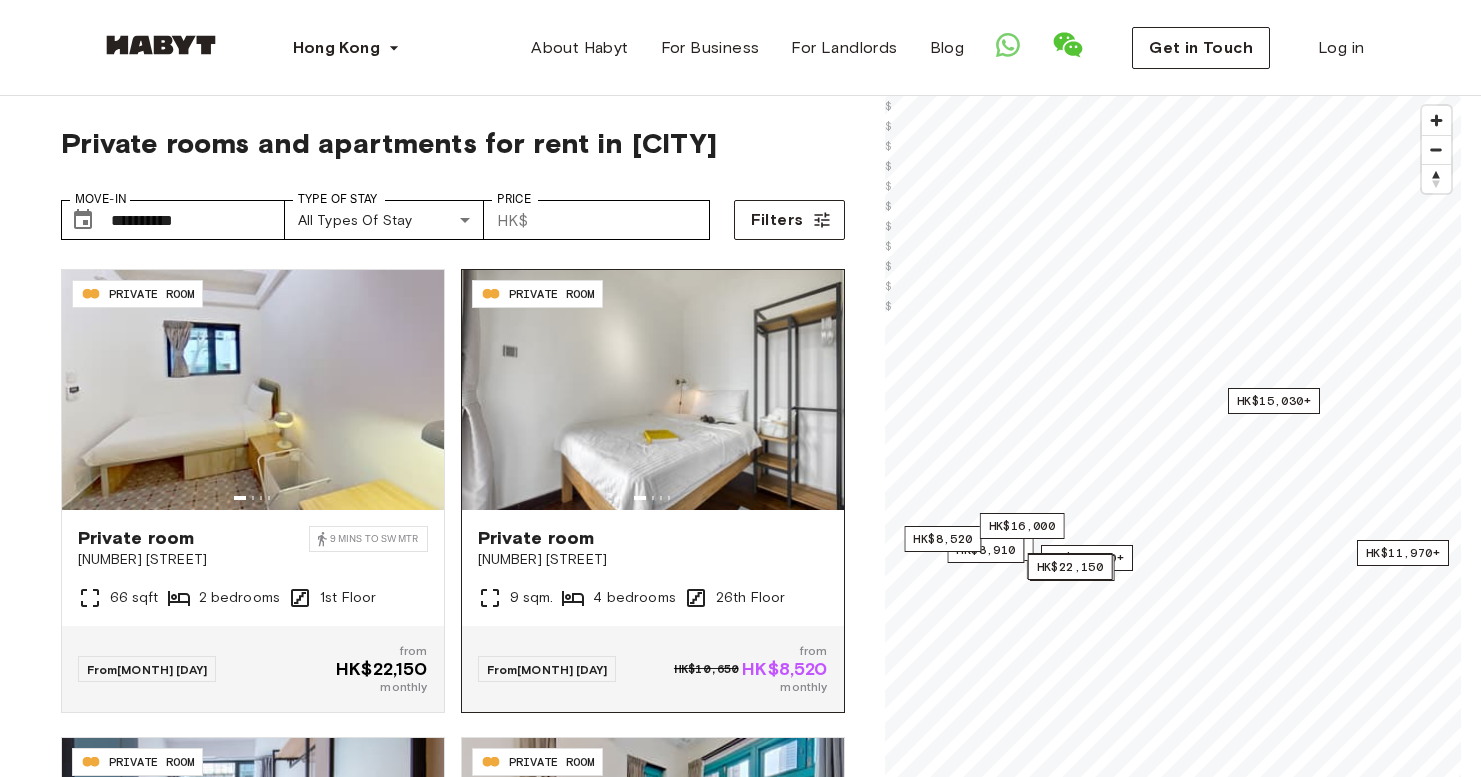 scroll, scrollTop: 3277, scrollLeft: 0, axis: vertical 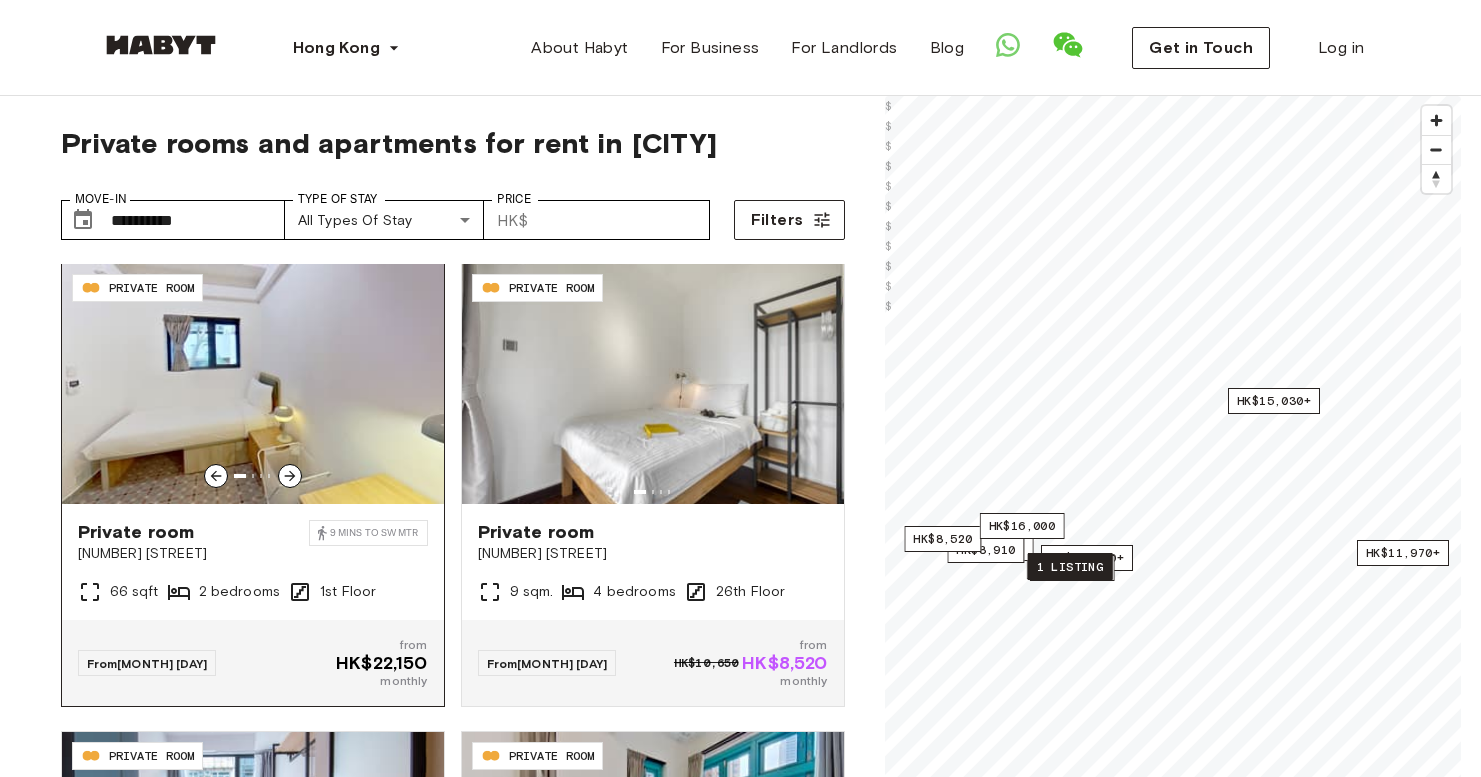 click 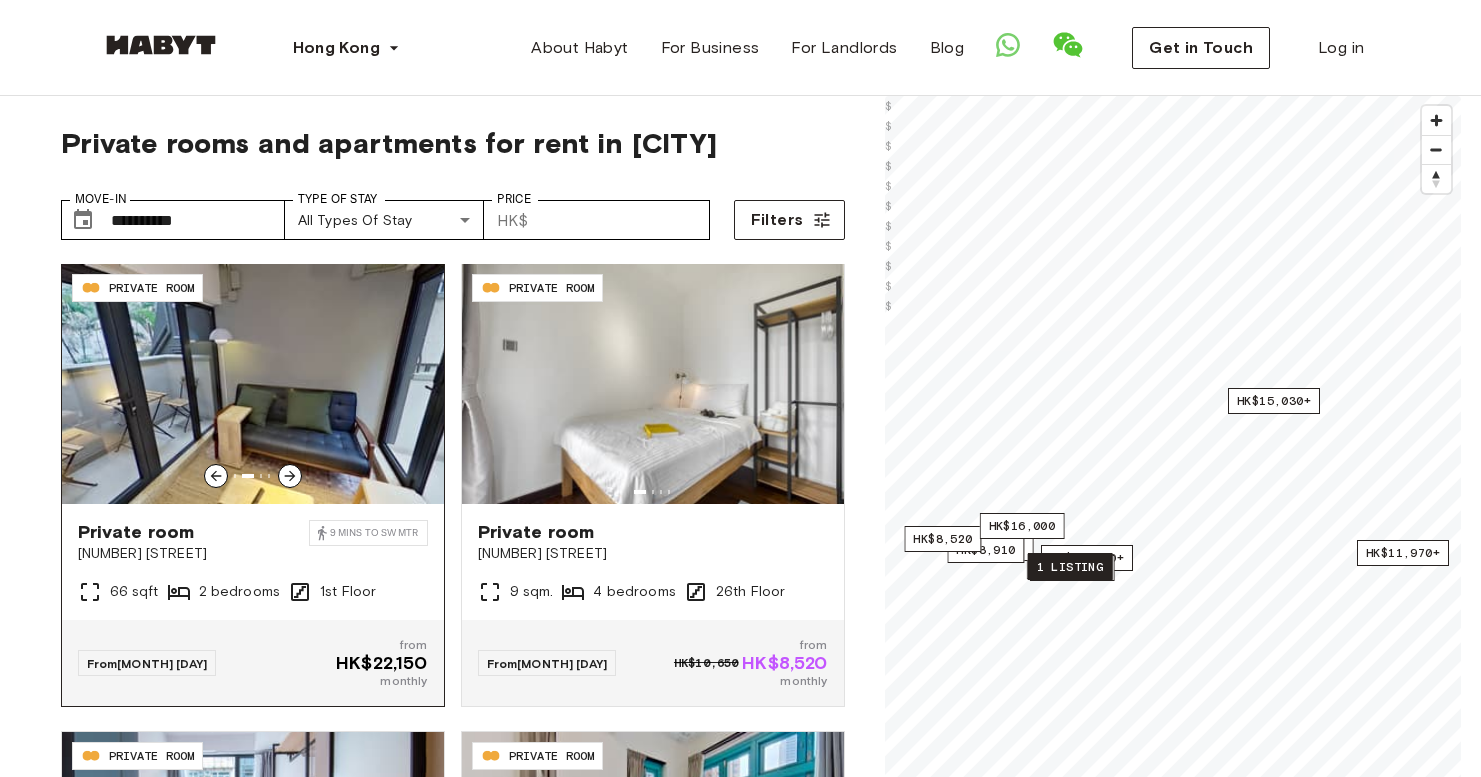click 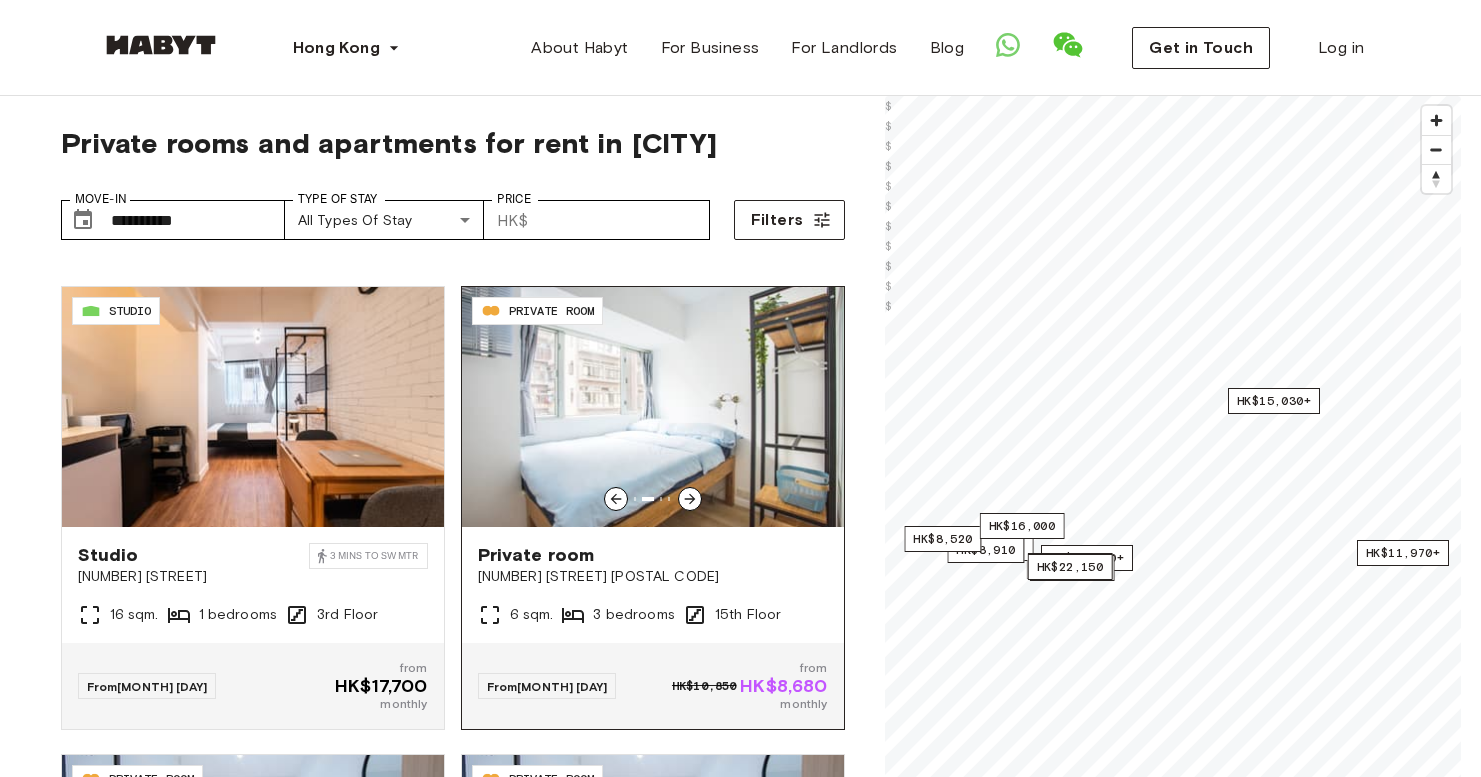 scroll, scrollTop: 1378, scrollLeft: 0, axis: vertical 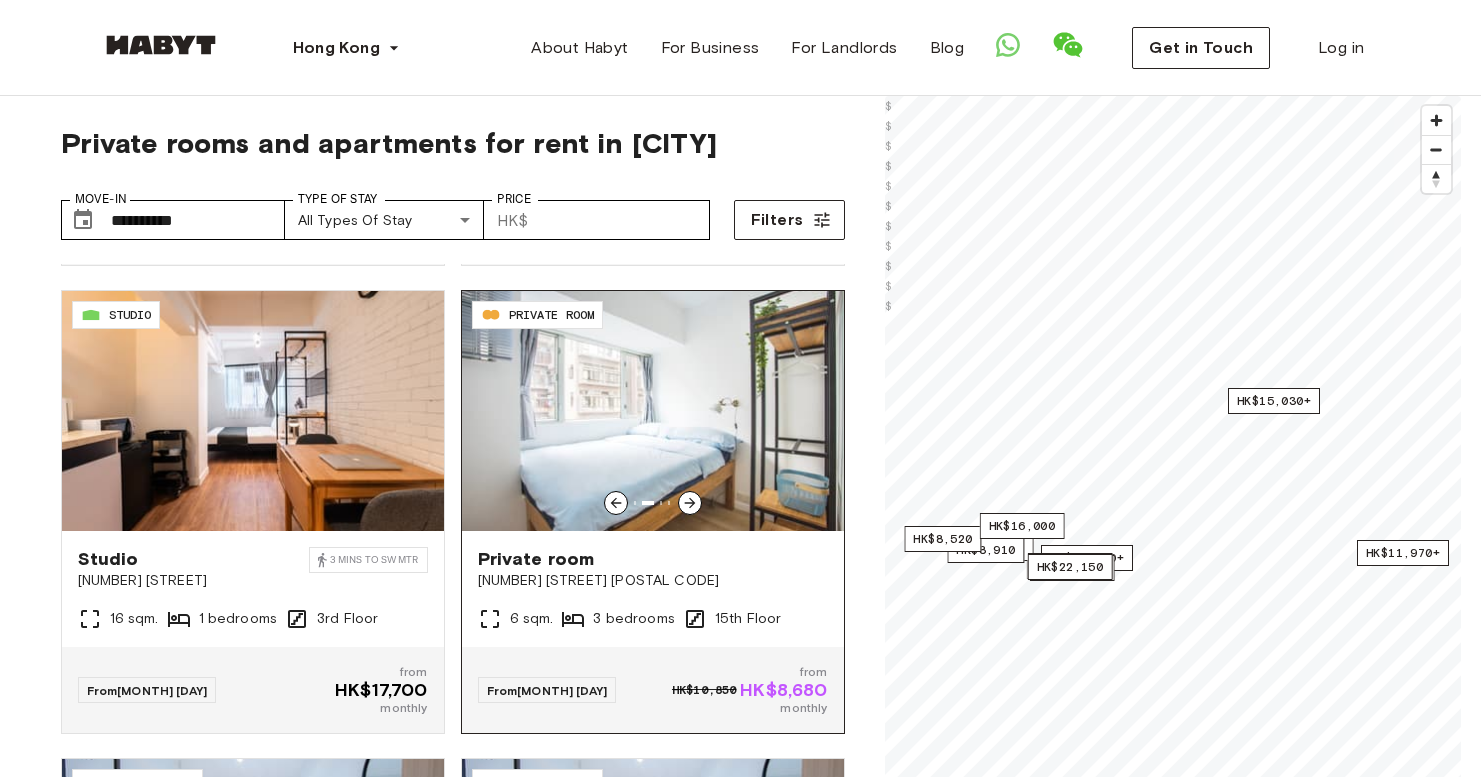 click at bounding box center [653, 411] 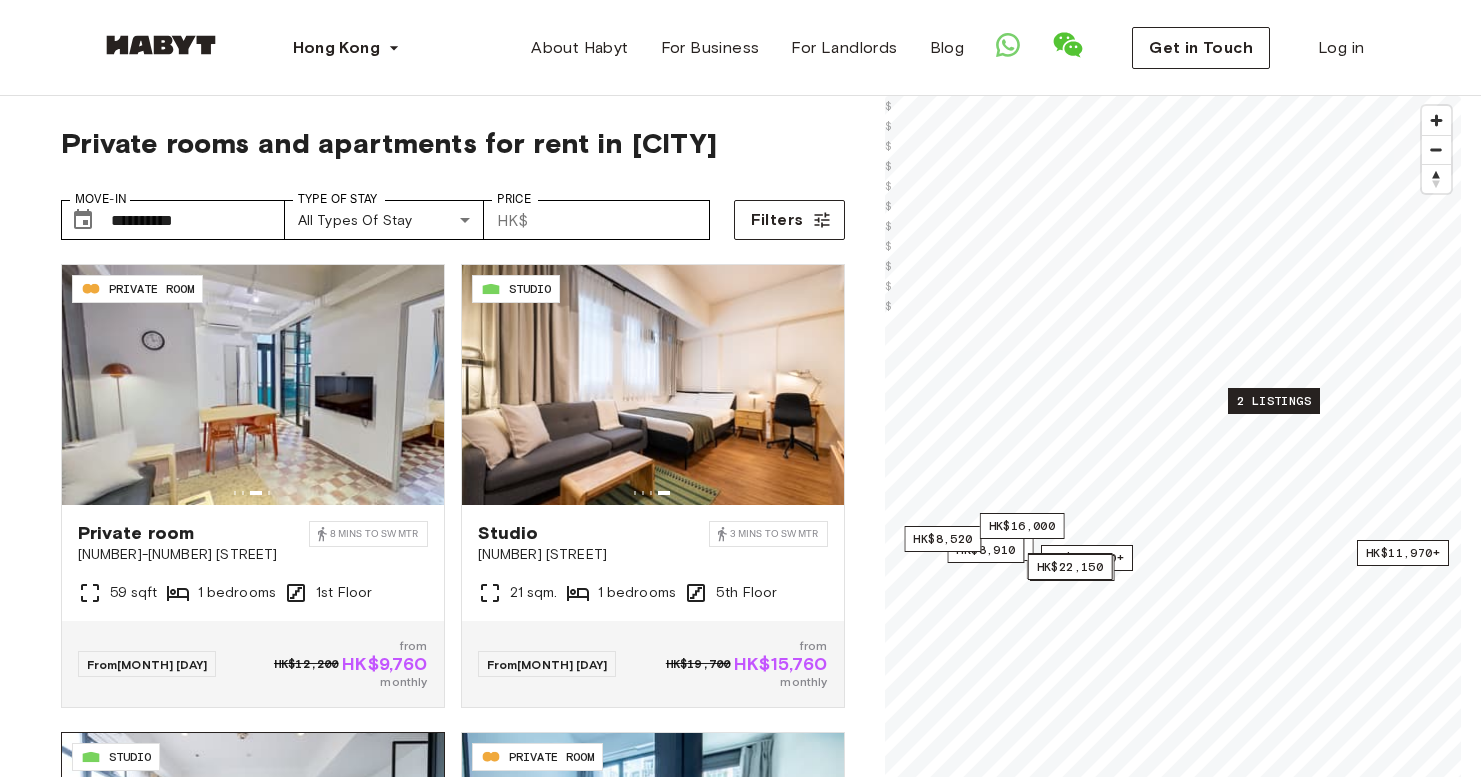 scroll, scrollTop: 0, scrollLeft: 0, axis: both 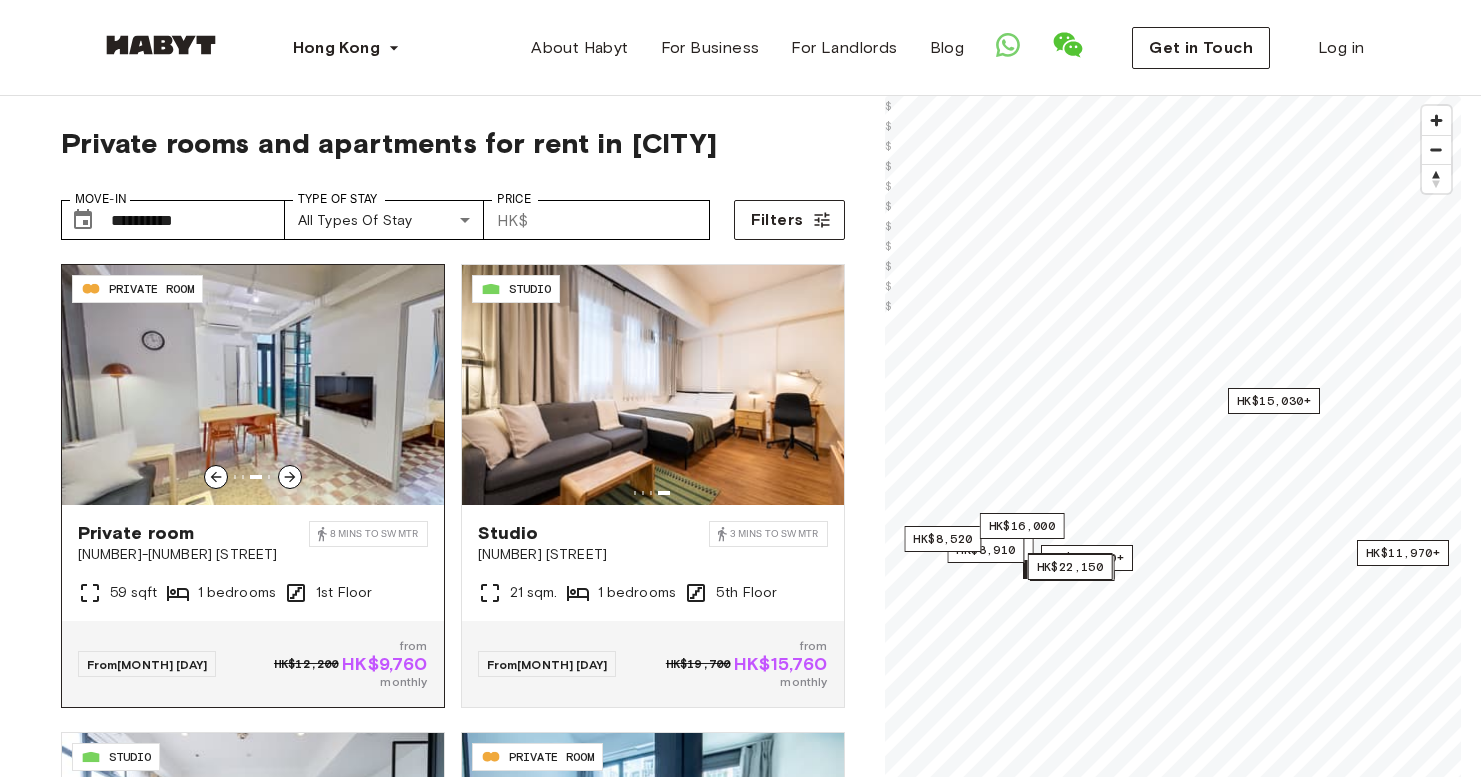 click at bounding box center (253, 385) 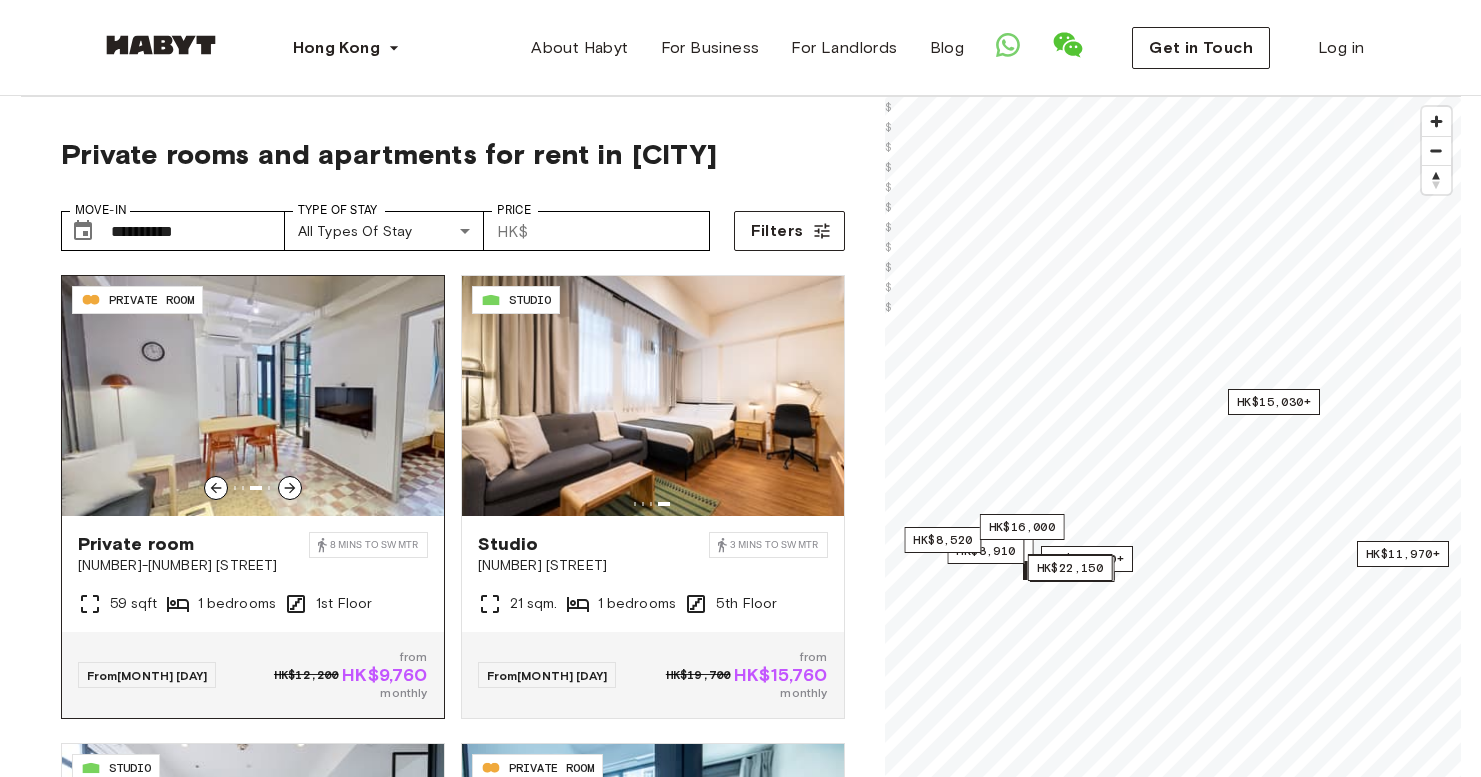 scroll, scrollTop: 0, scrollLeft: 0, axis: both 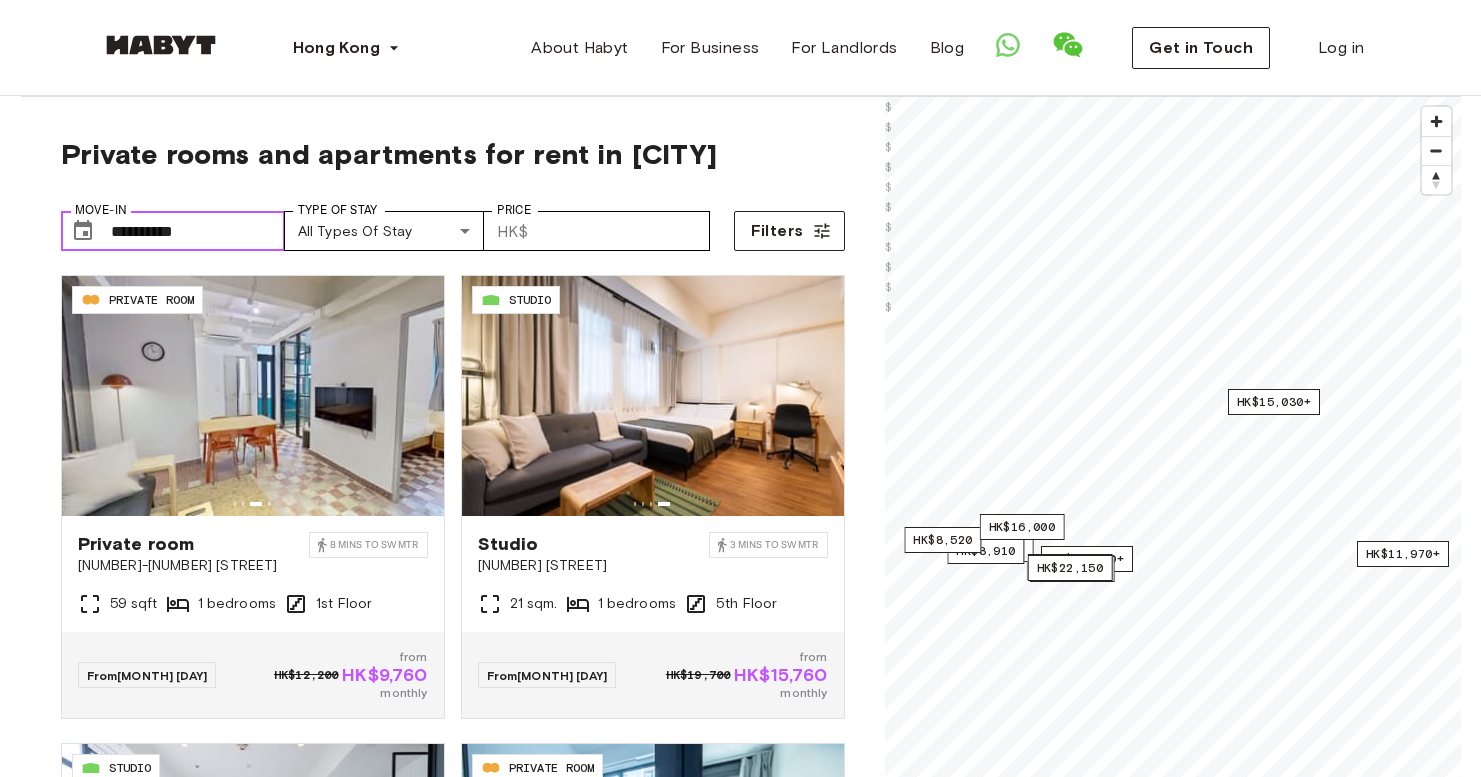 click on "**********" at bounding box center (198, 231) 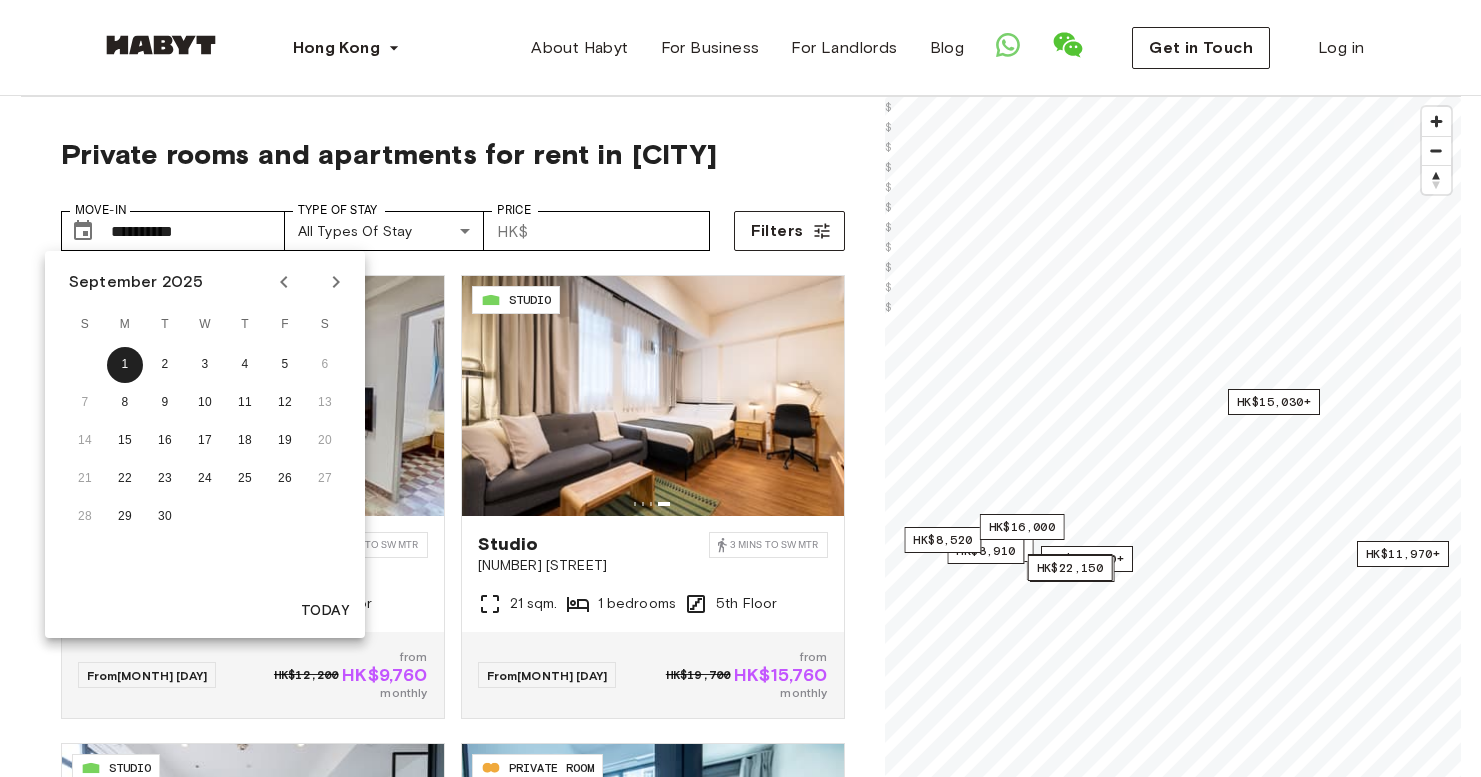 click 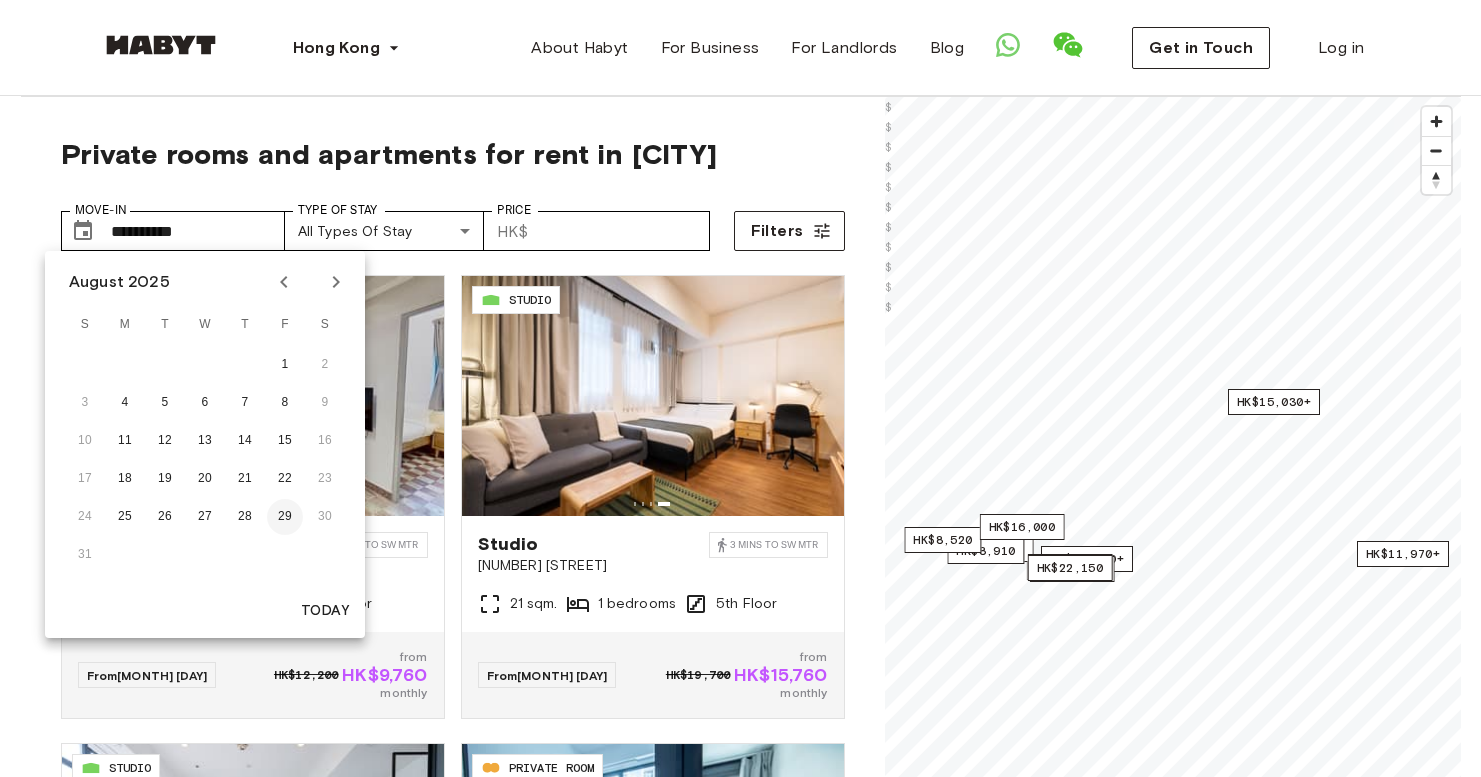 click on "29" at bounding box center (285, 517) 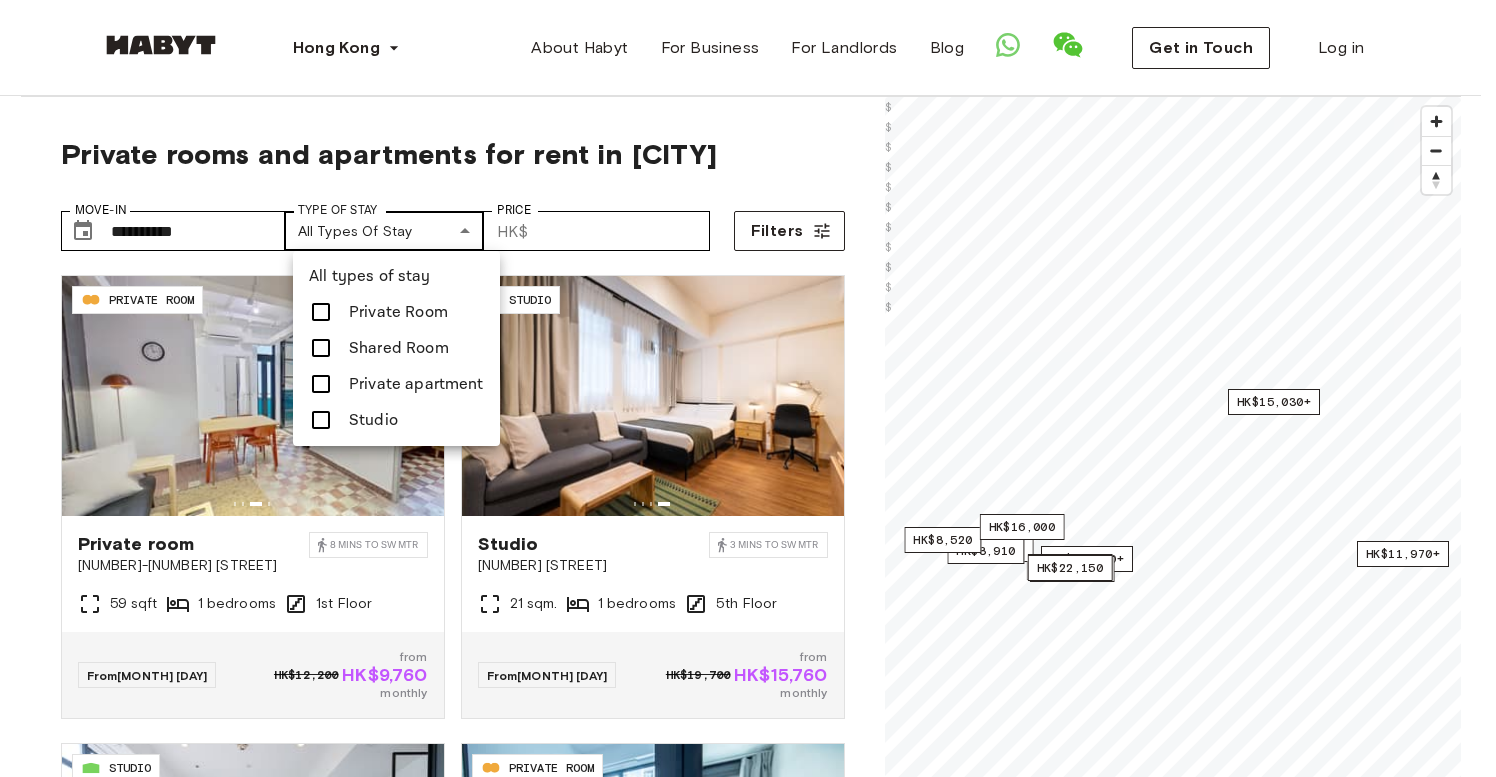 click on "**********" at bounding box center [748, 2342] 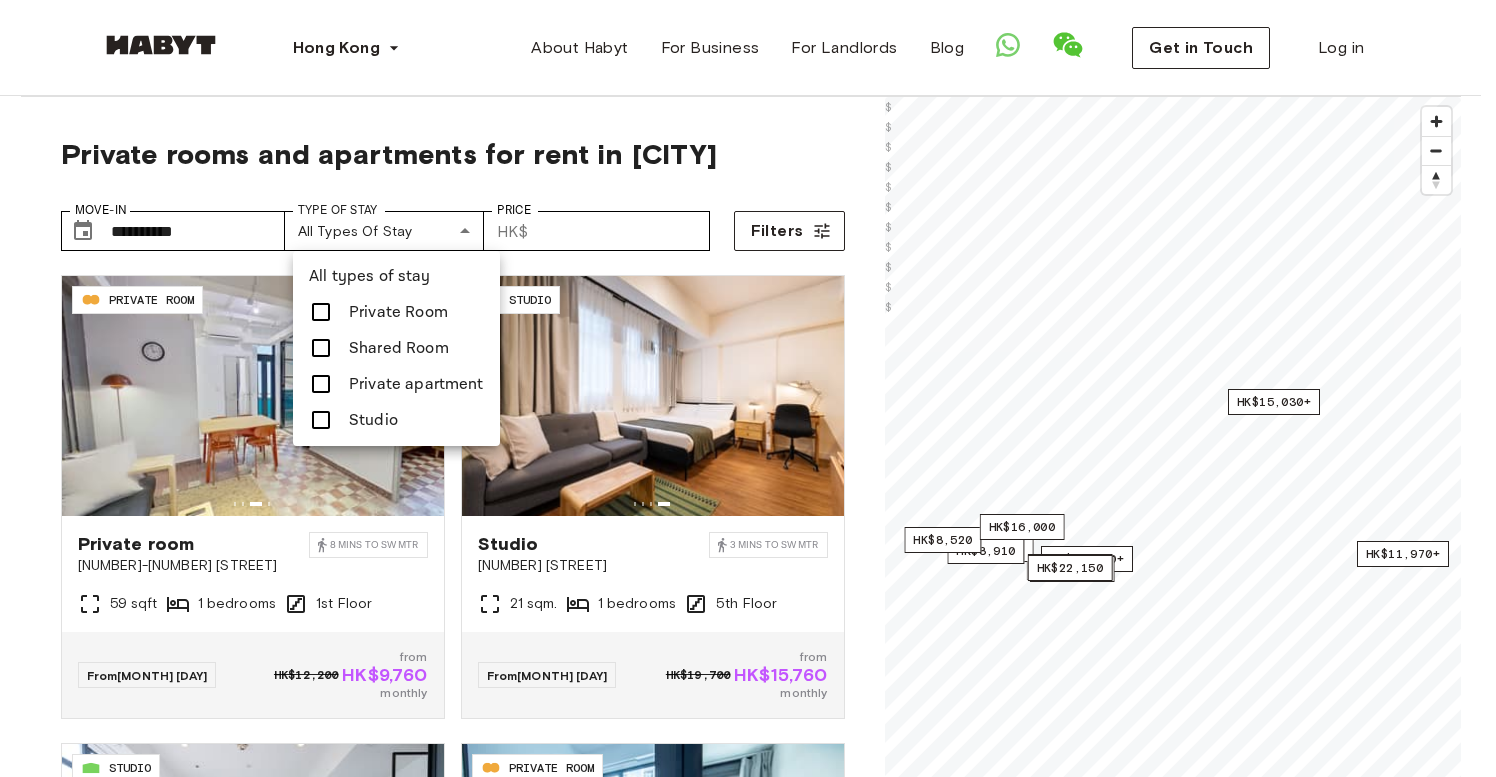 click at bounding box center (748, 388) 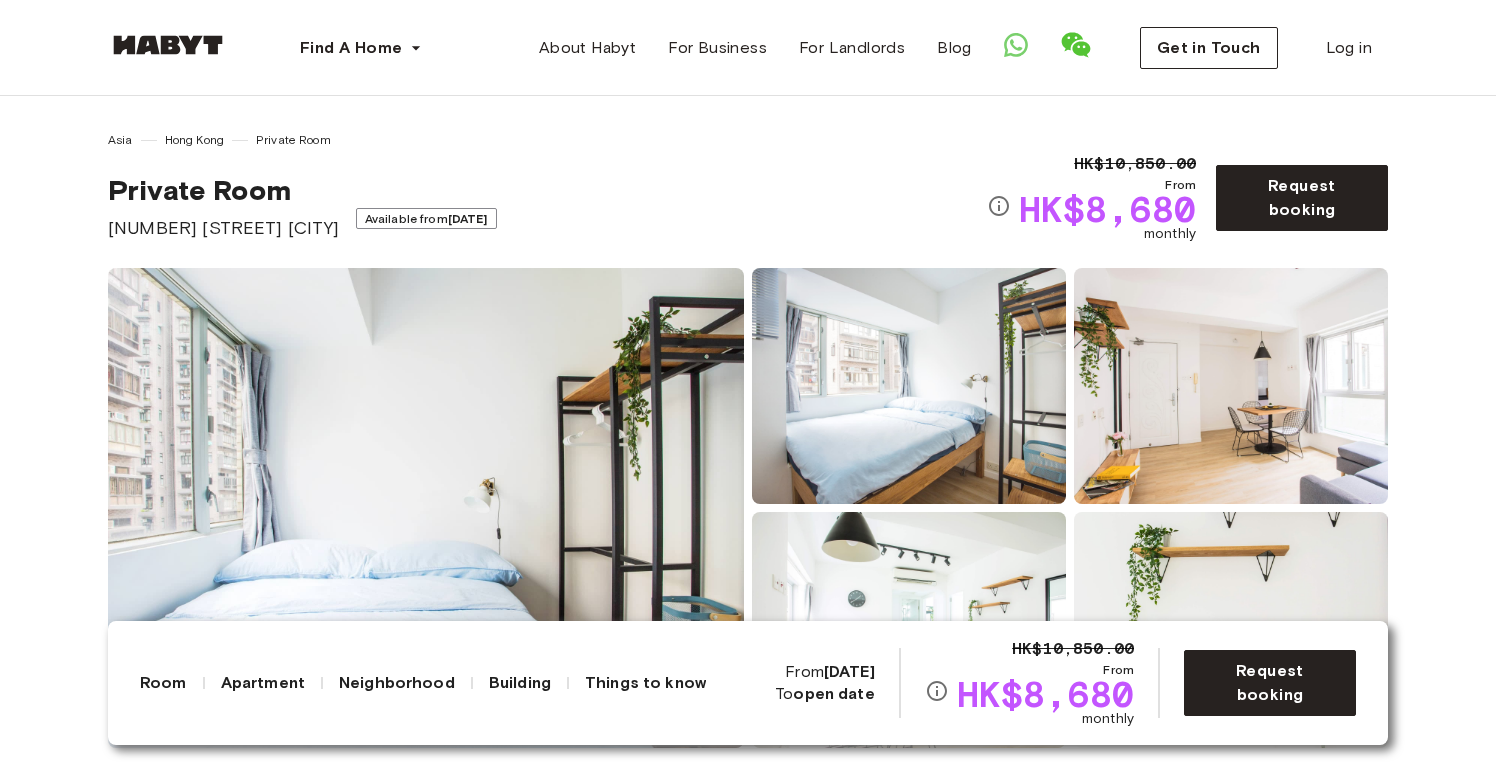 scroll, scrollTop: 0, scrollLeft: 0, axis: both 